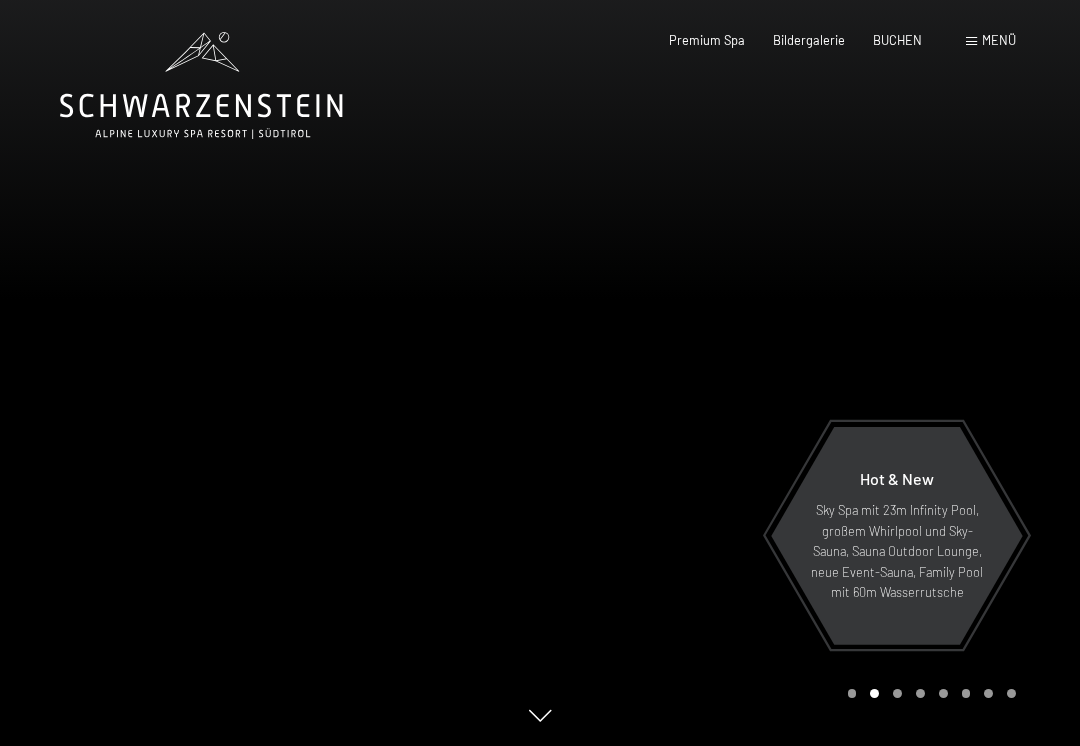 scroll, scrollTop: 0, scrollLeft: 0, axis: both 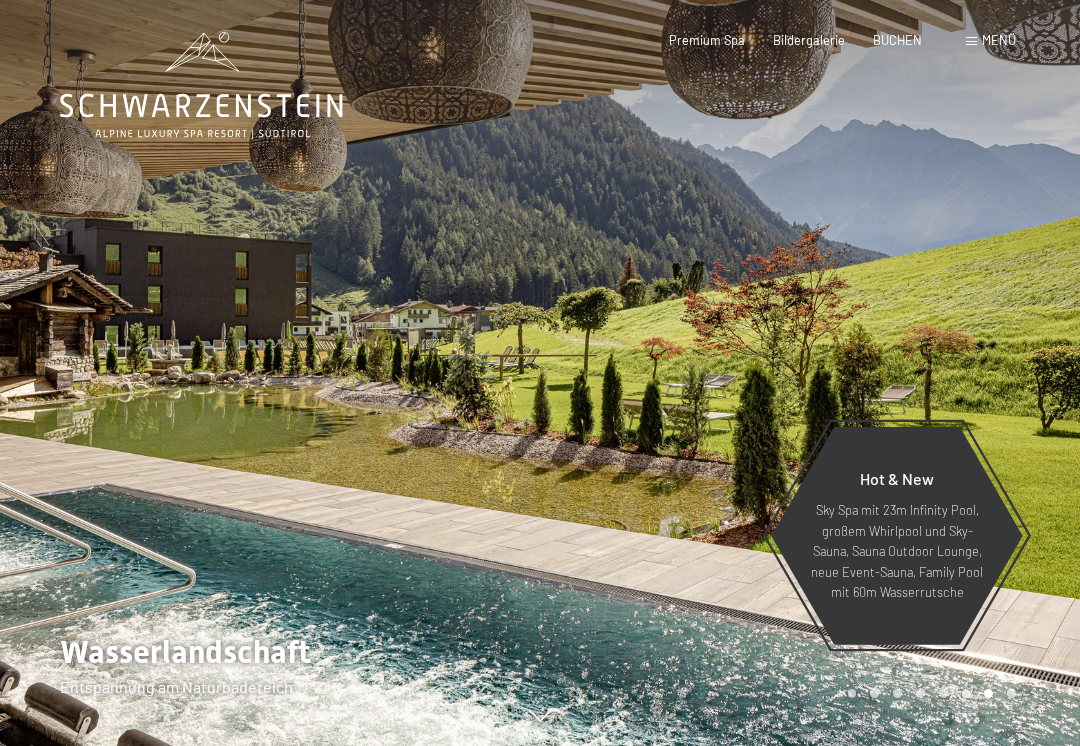 click on "Menü" at bounding box center [999, 40] 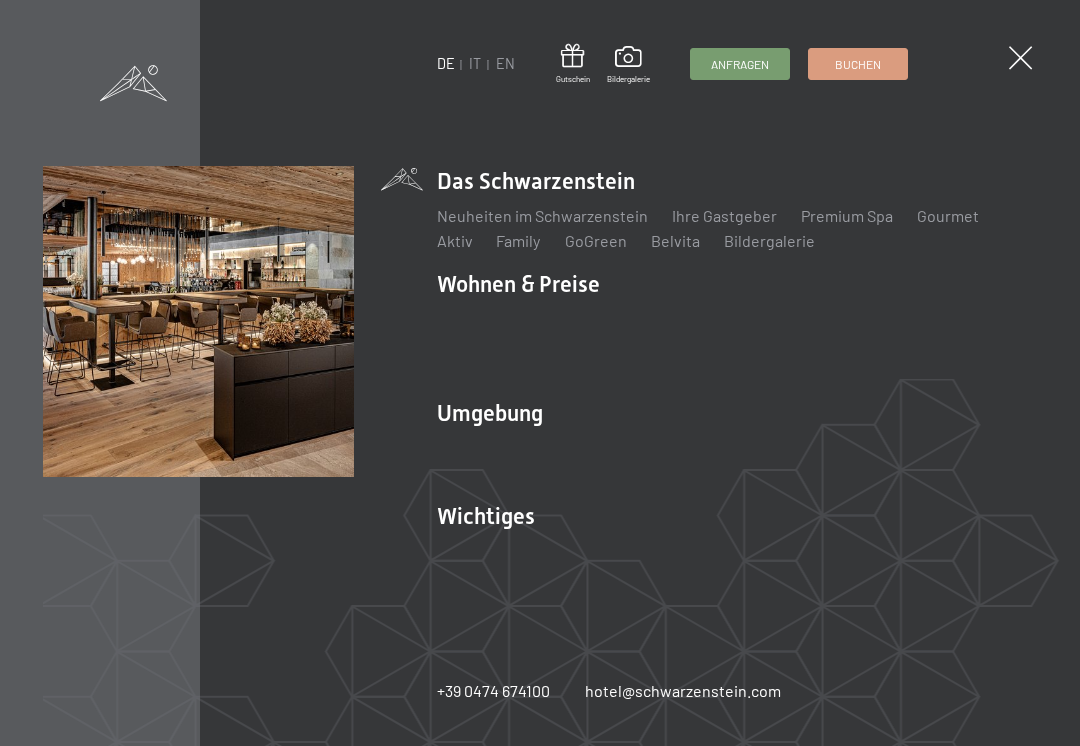 click on "IT" at bounding box center [476, 63] 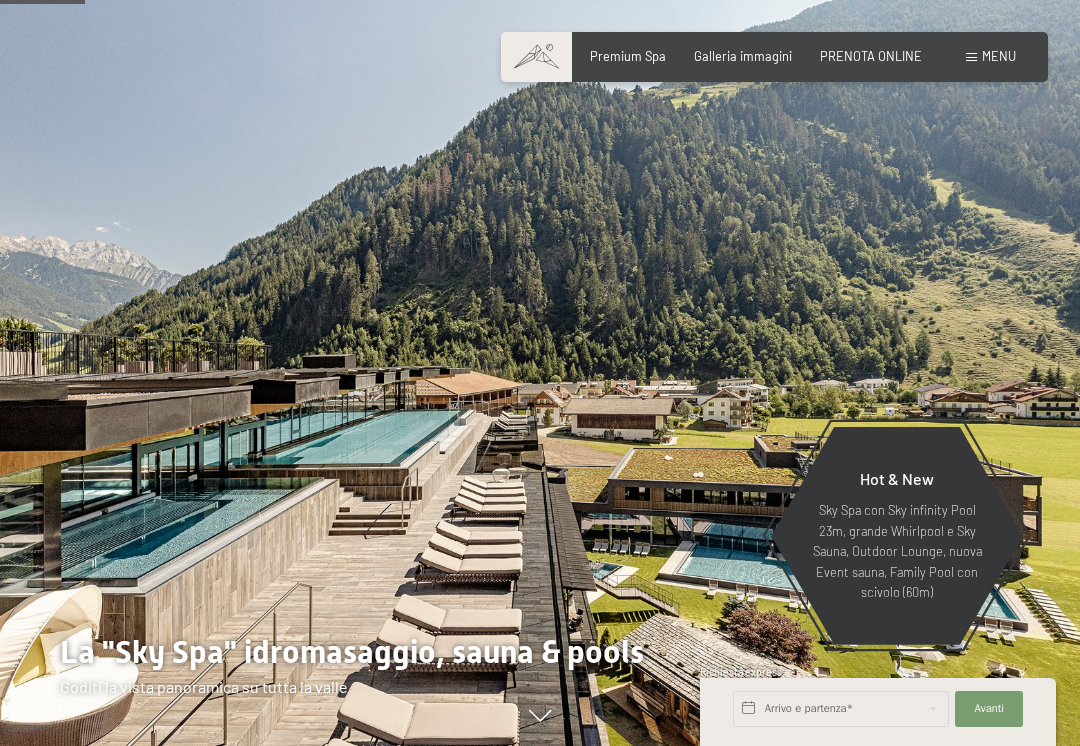 scroll, scrollTop: 643, scrollLeft: 0, axis: vertical 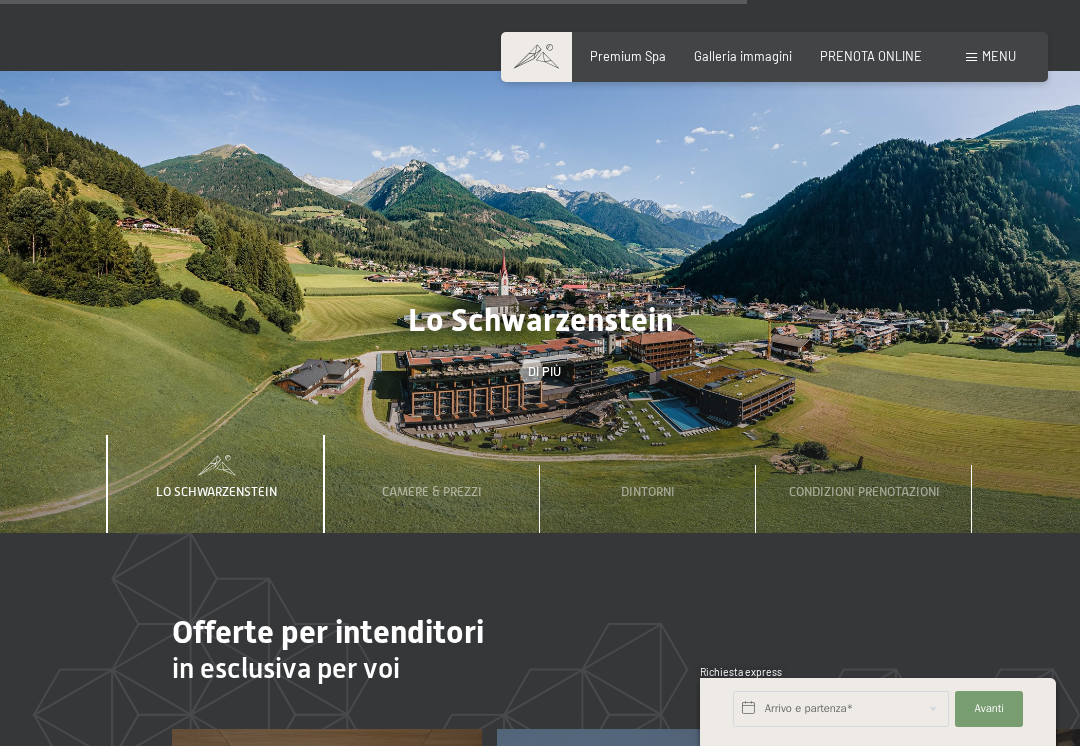 click on "Condizioni prenotazioni" at bounding box center [864, 484] 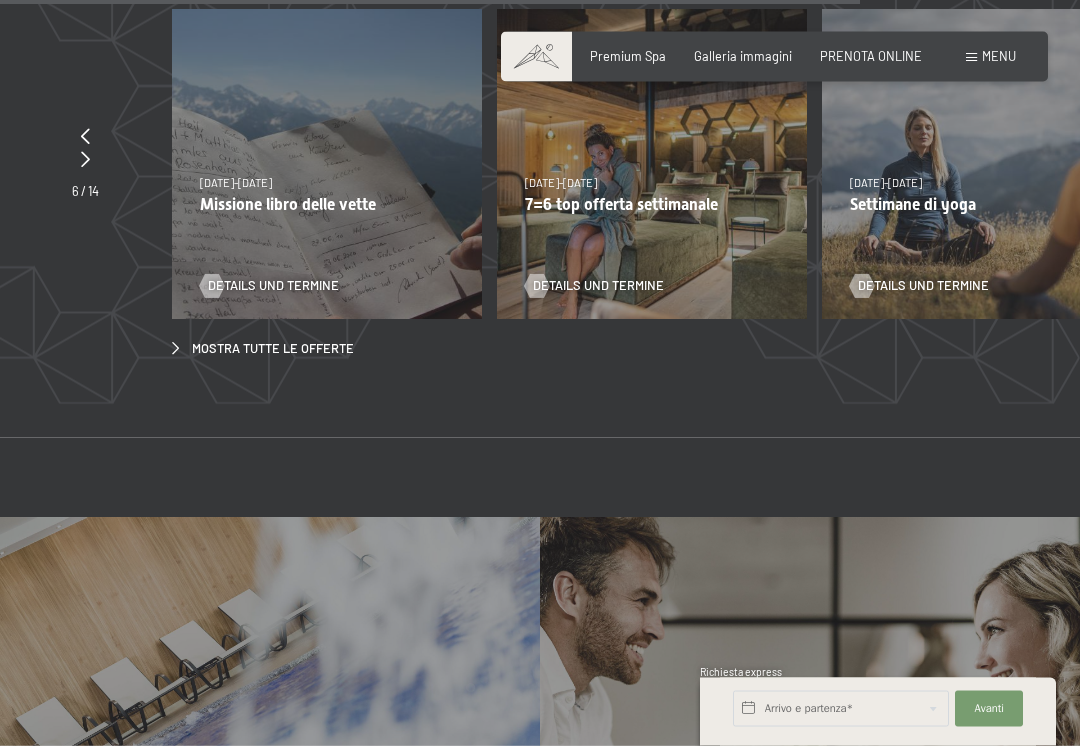 scroll, scrollTop: 5420, scrollLeft: 0, axis: vertical 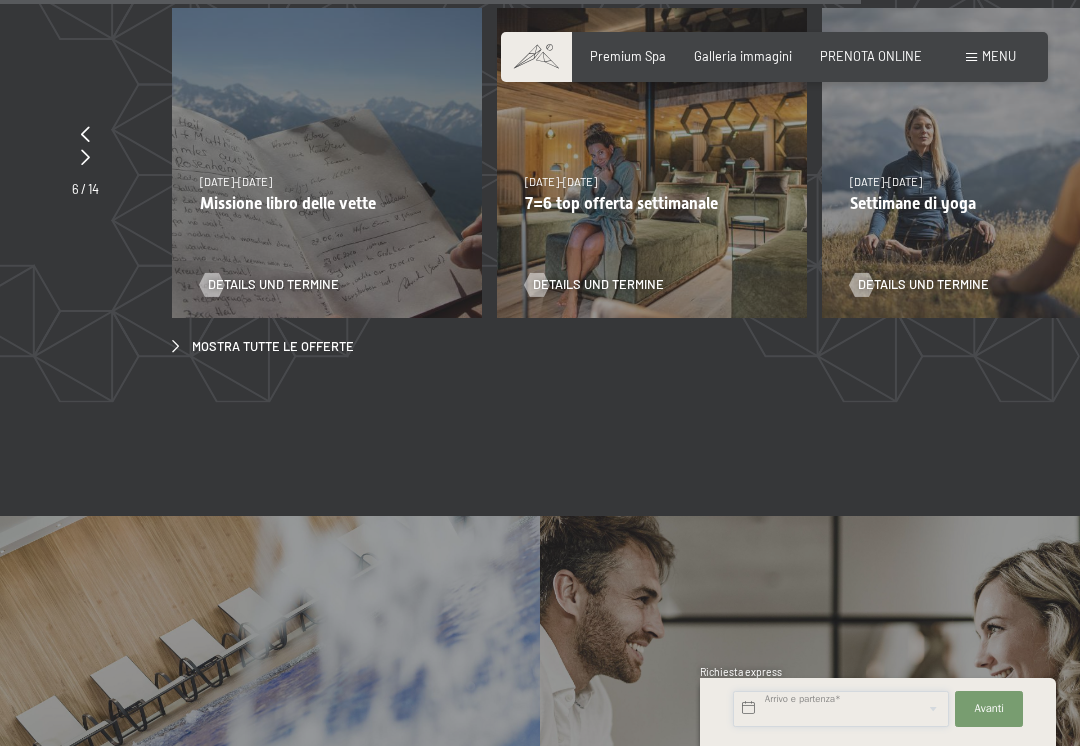click at bounding box center [841, 709] 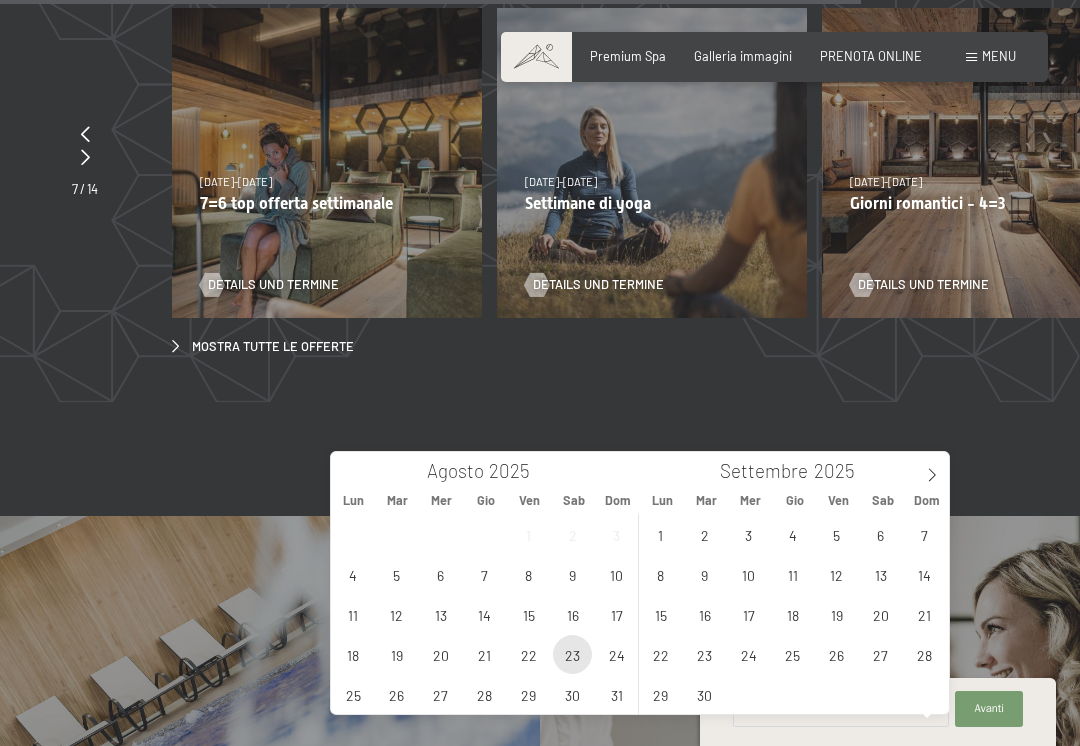 click on "23" at bounding box center [572, 654] 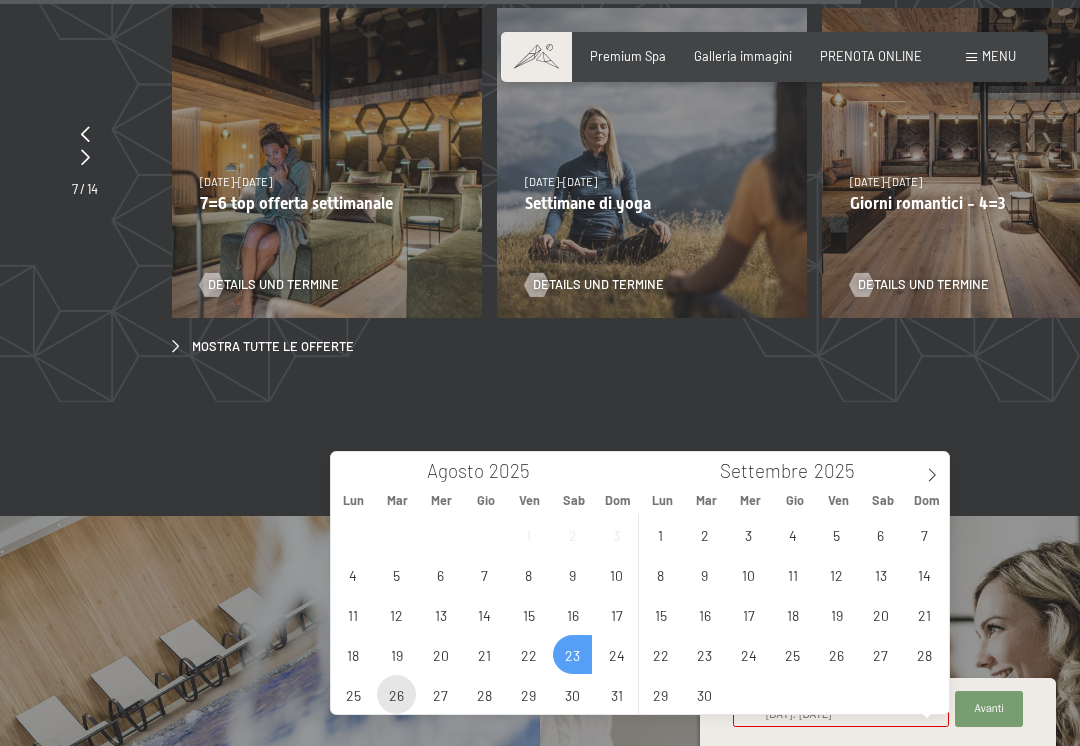 click on "26" at bounding box center [396, 694] 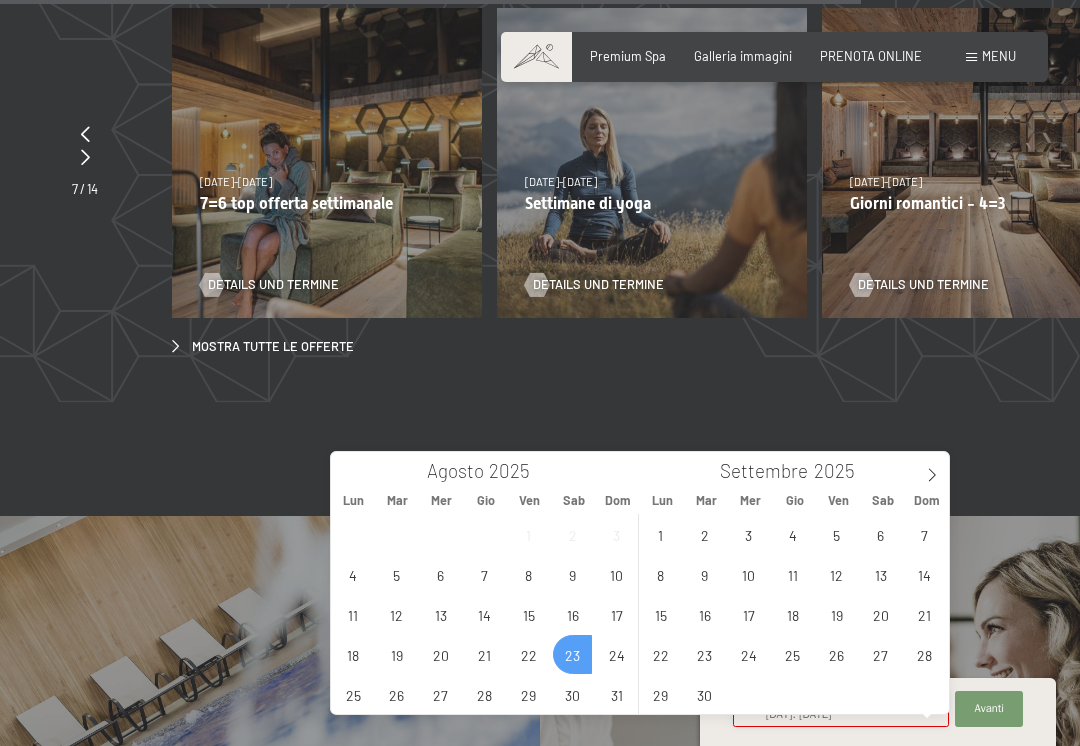 type on "Sab. 23/08/2025 - Mar. 26/08/2025" 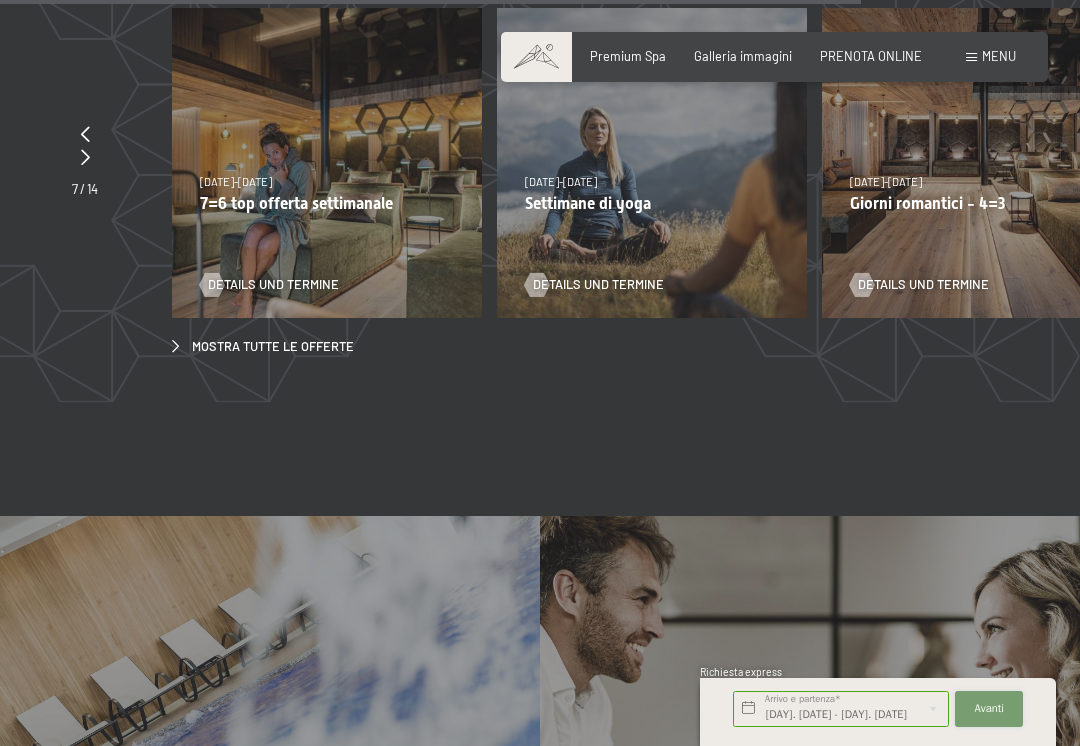click on "Avanti" at bounding box center (990, 709) 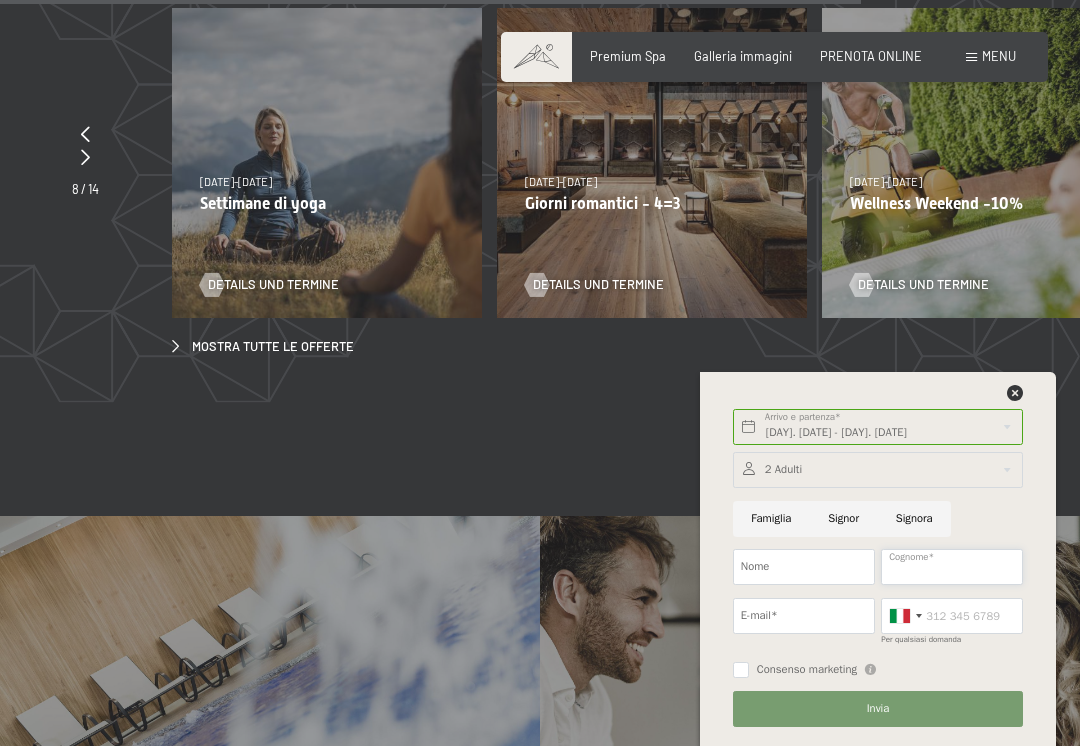 click on "Cognome*" at bounding box center (952, 567) 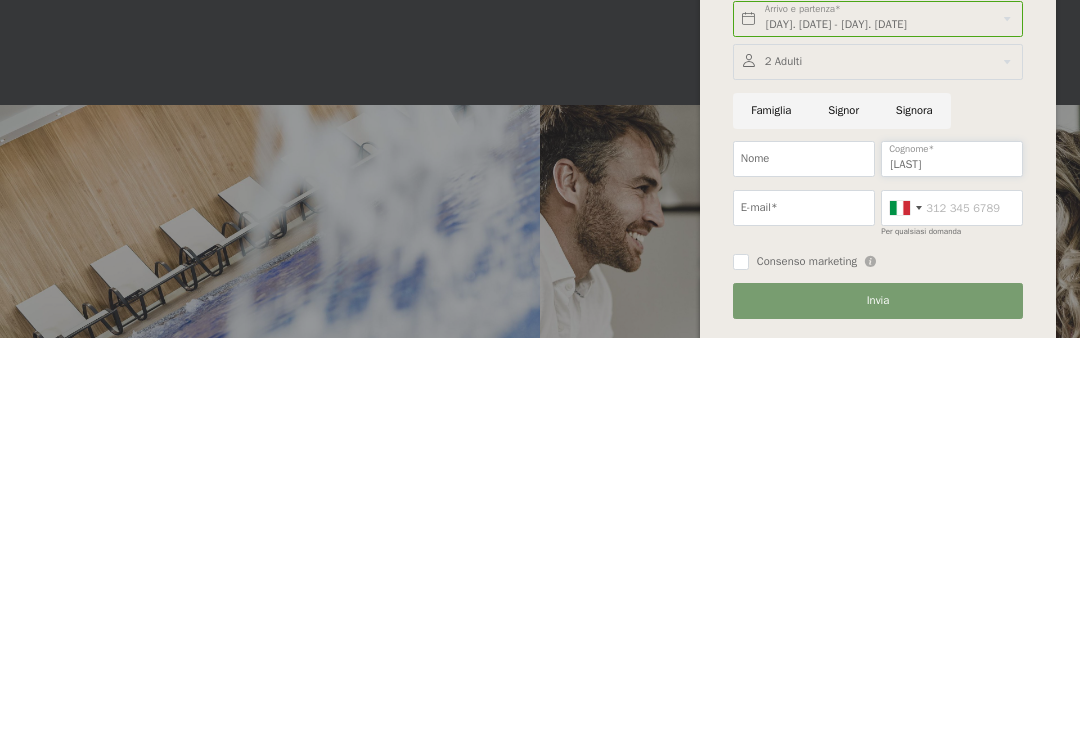type on "Pastorelli" 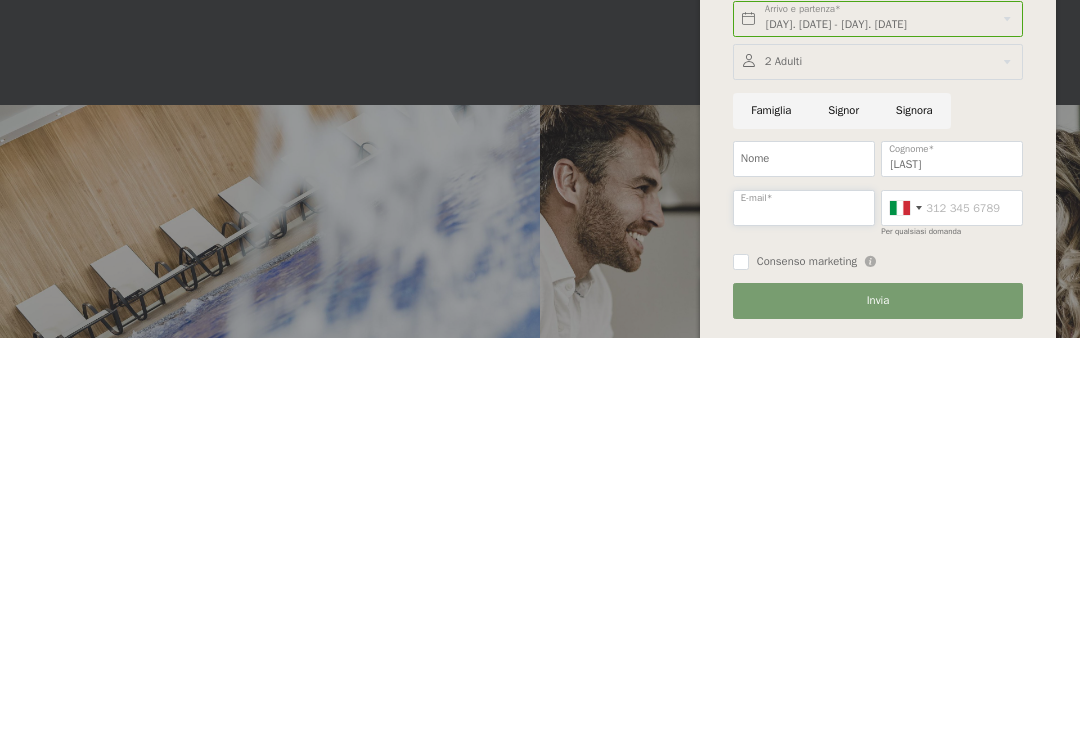 click on "E-mail*" at bounding box center (804, 616) 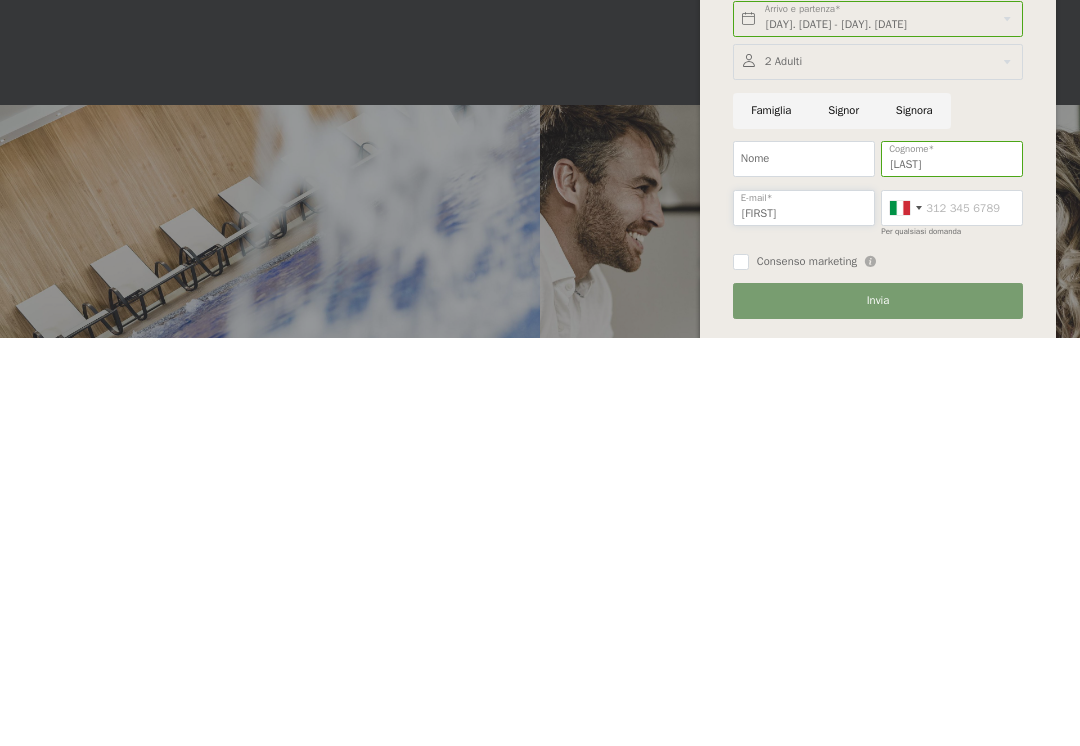 type on "F" 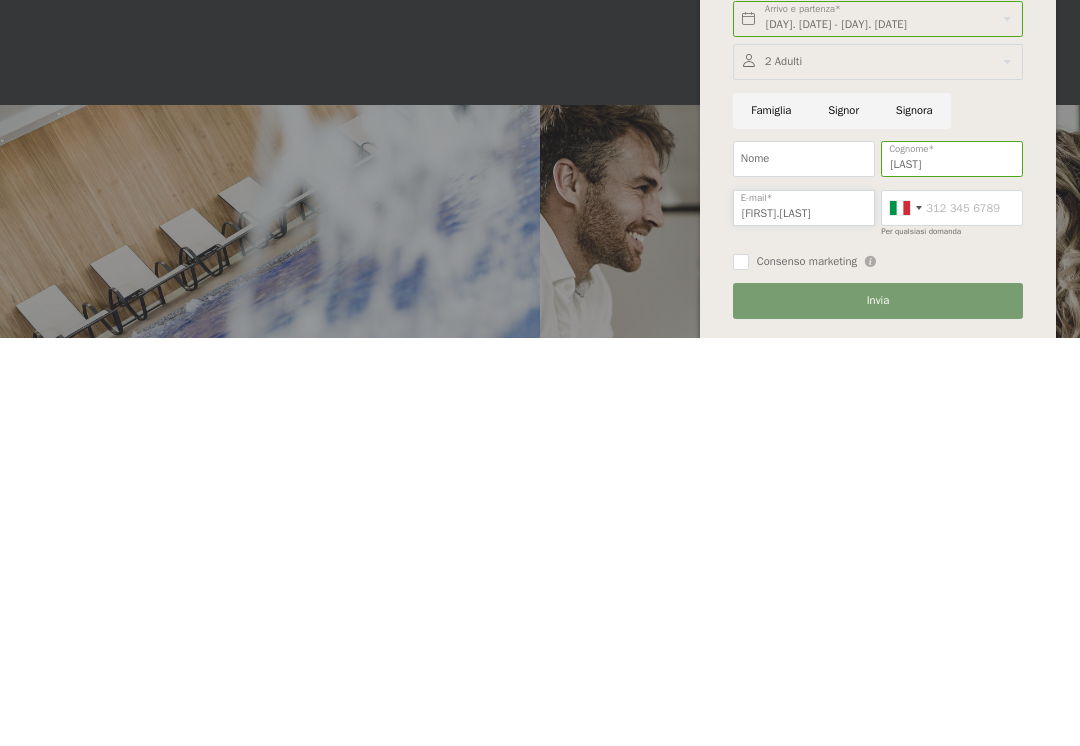 click on "Federica.pastorelli" at bounding box center (804, 616) 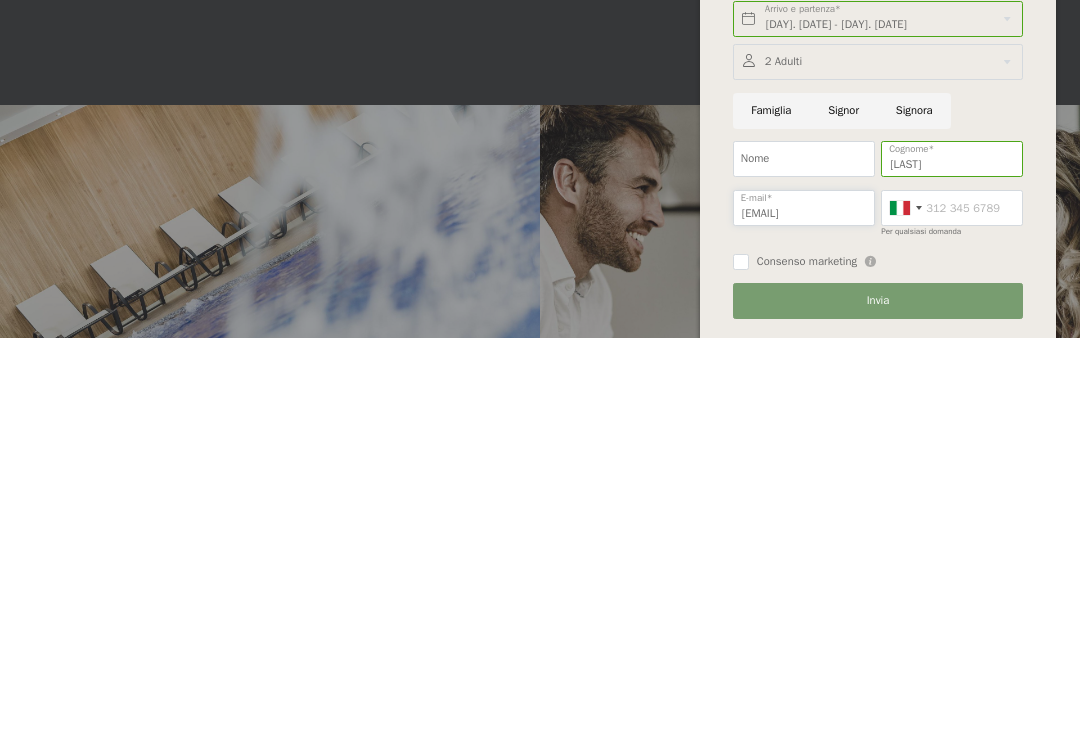 type on "federica.pastorelli@virgilio.it" 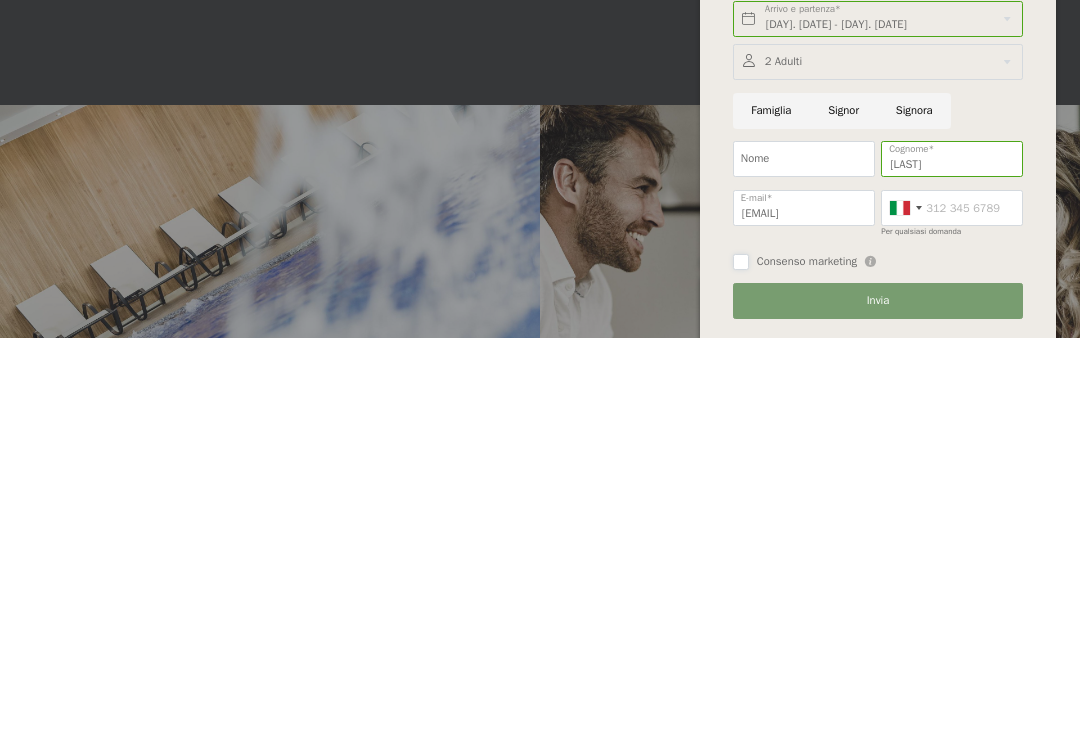 click on "Consenso marketing" at bounding box center (741, 670) 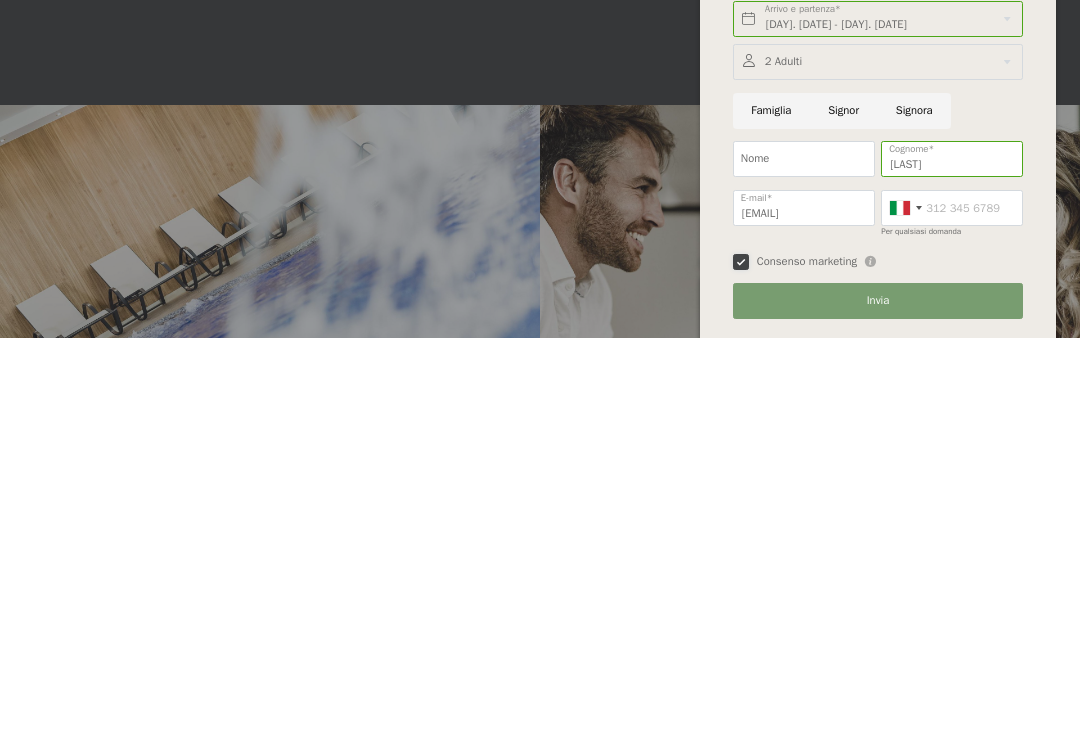 checkbox on "true" 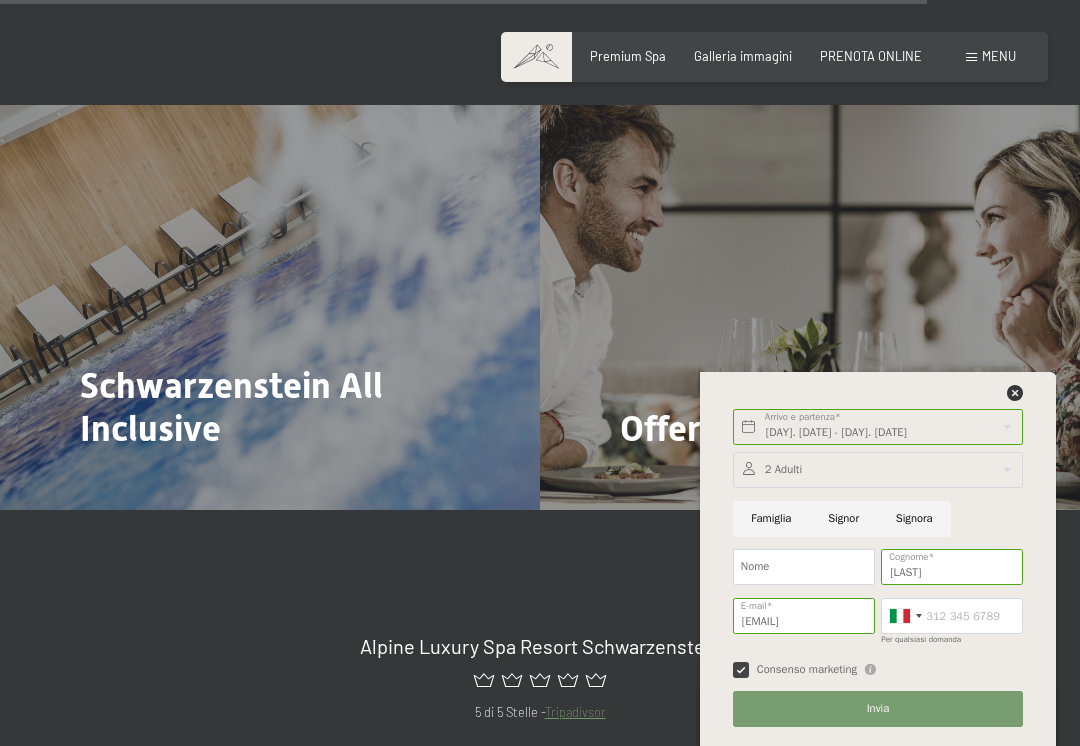 click on "Invia" at bounding box center (878, 709) 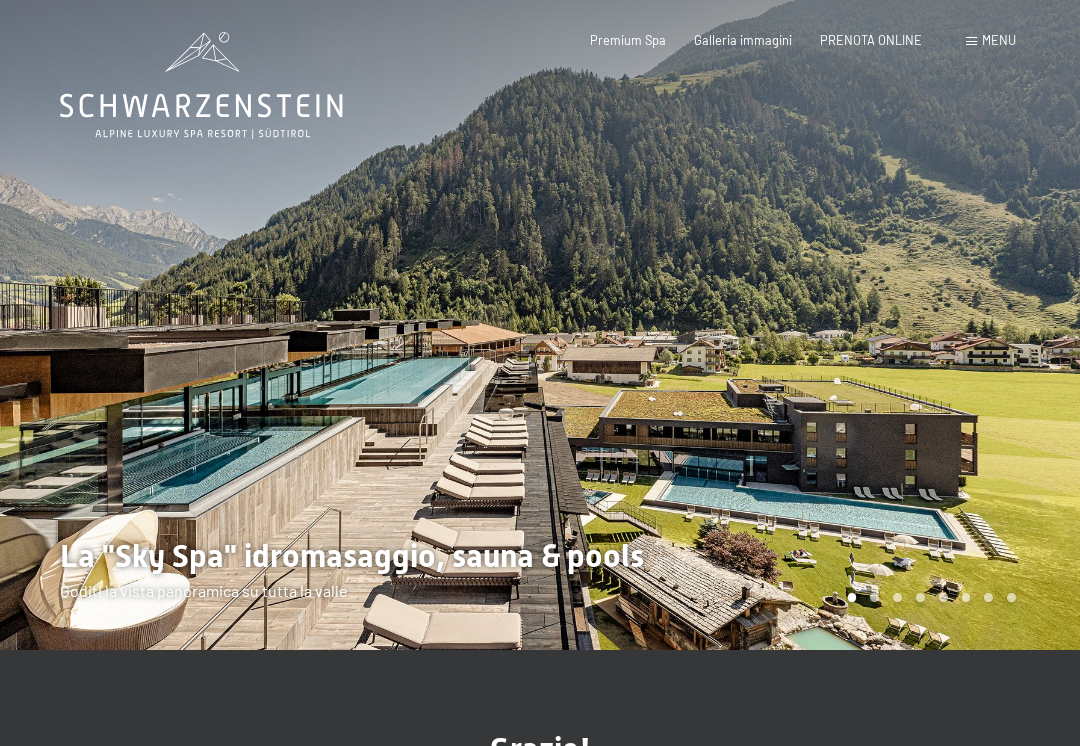 scroll, scrollTop: 0, scrollLeft: 0, axis: both 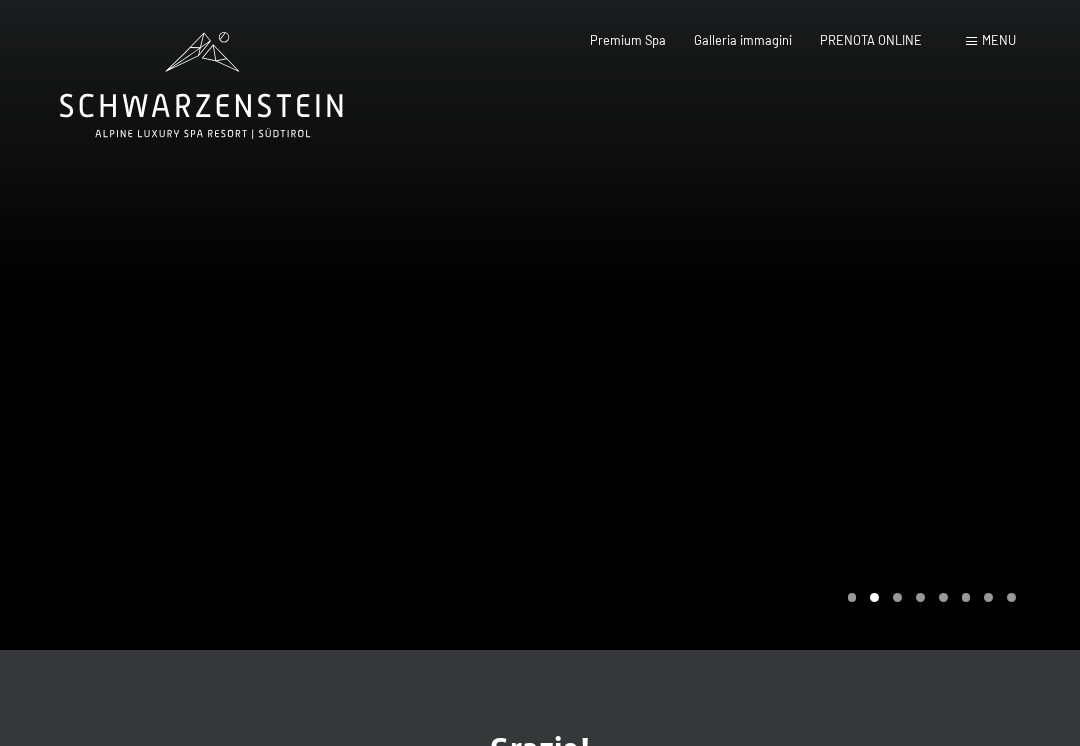 click on "Menu" at bounding box center (999, 40) 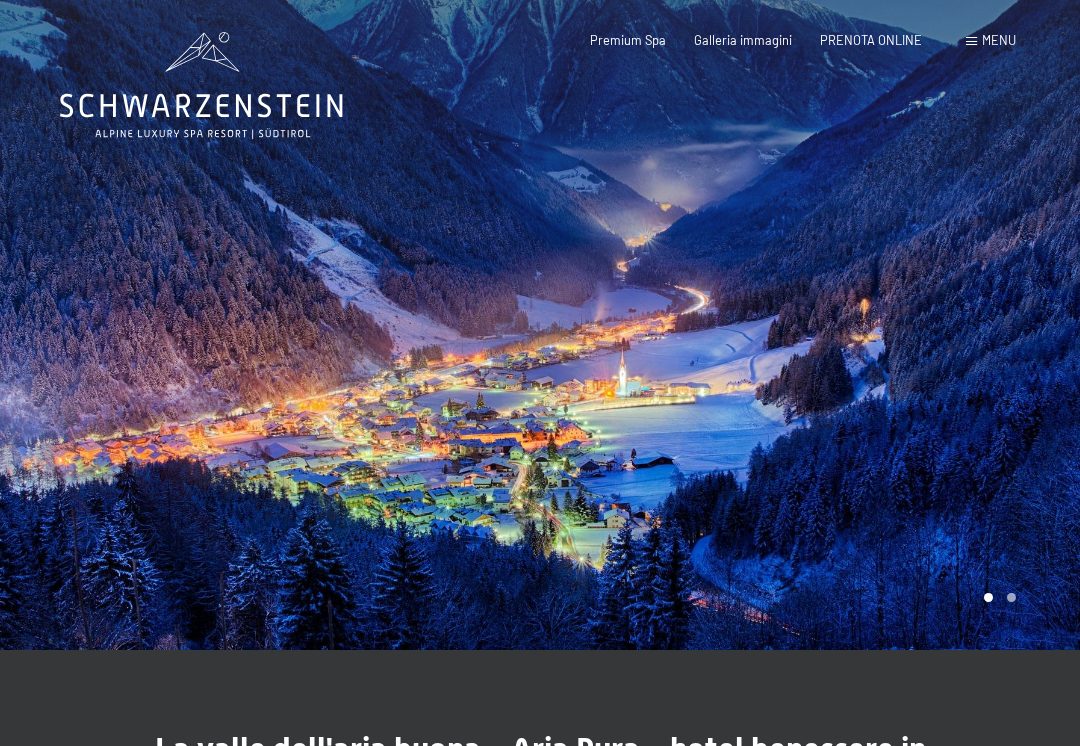 scroll, scrollTop: 0, scrollLeft: 0, axis: both 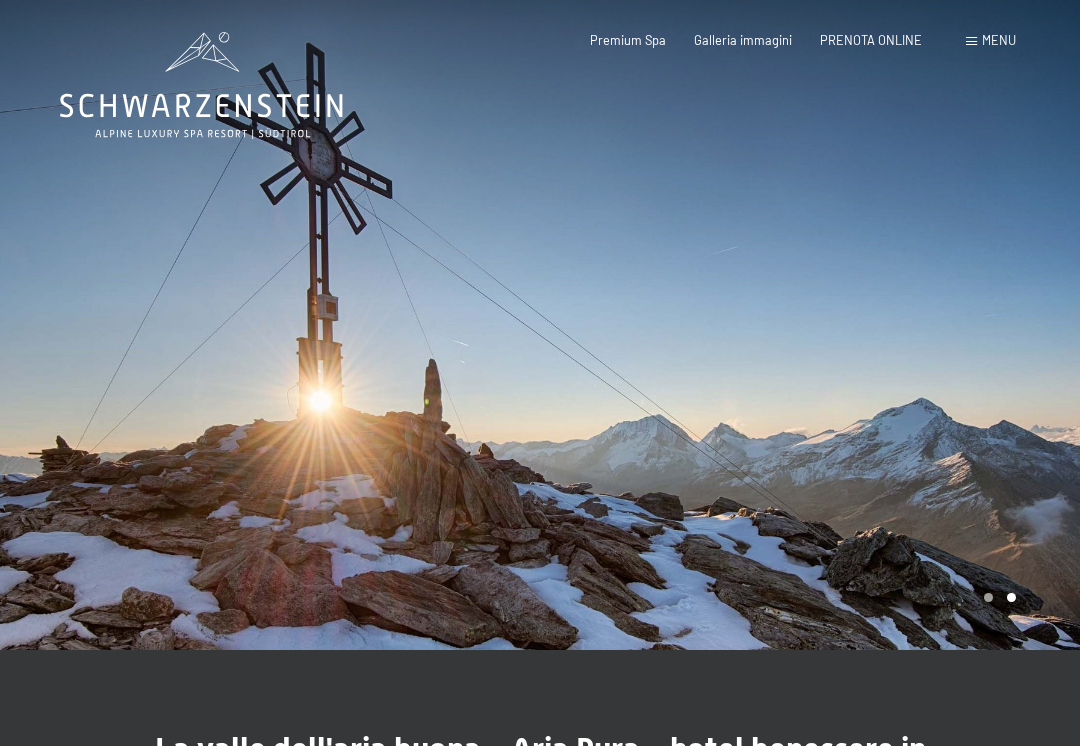 click on "Menu" at bounding box center [999, 40] 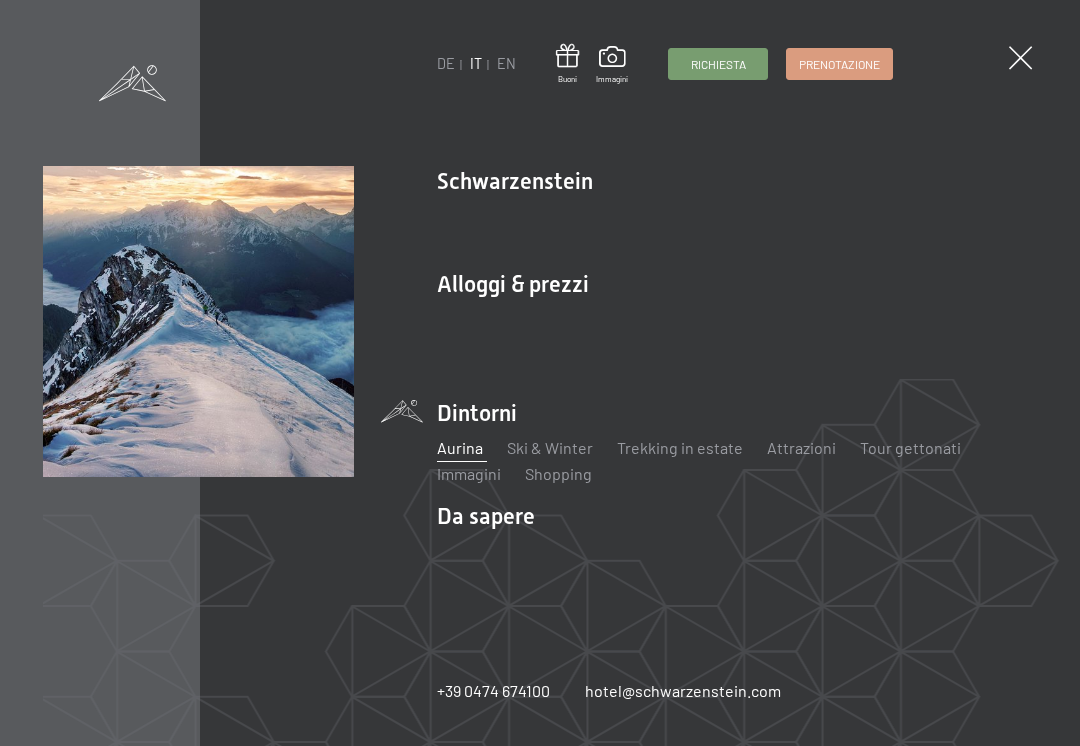 click on "Aurina         Ski & Winter         Sci         Scuola di sci             Trekking in estate         Escursioni         Bici             Attrazioni         Tour gettonati         Immagini         Shopping" at bounding box center (737, 457) 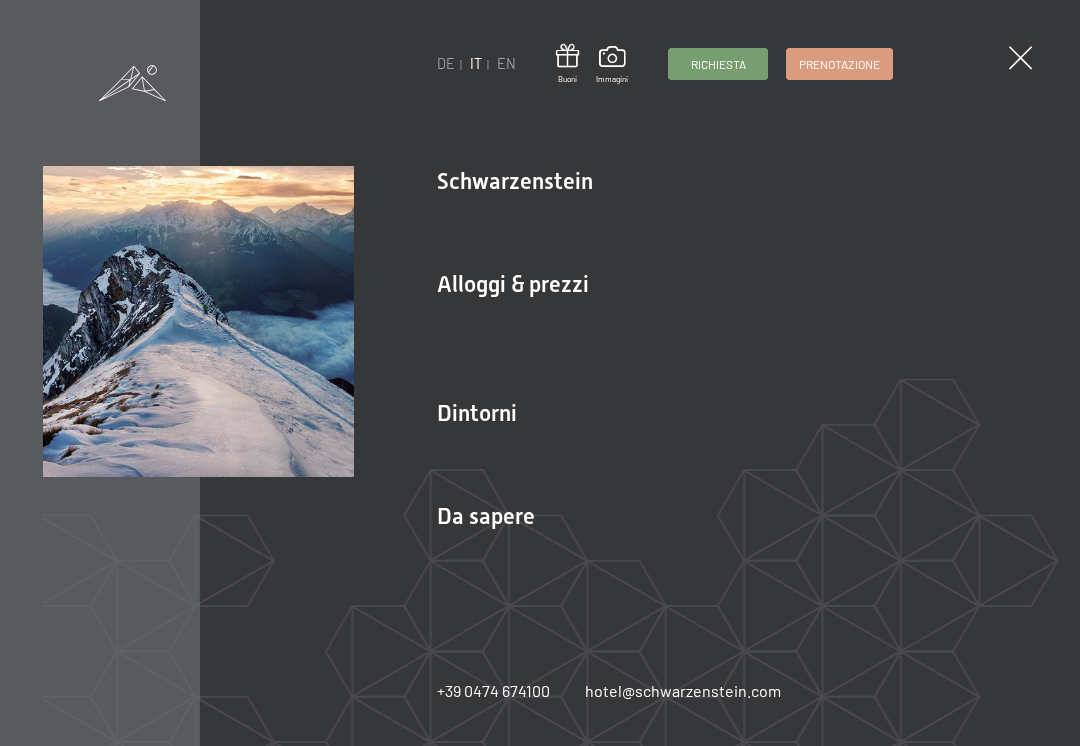 click on "Trekking in estate" at bounding box center (680, 447) 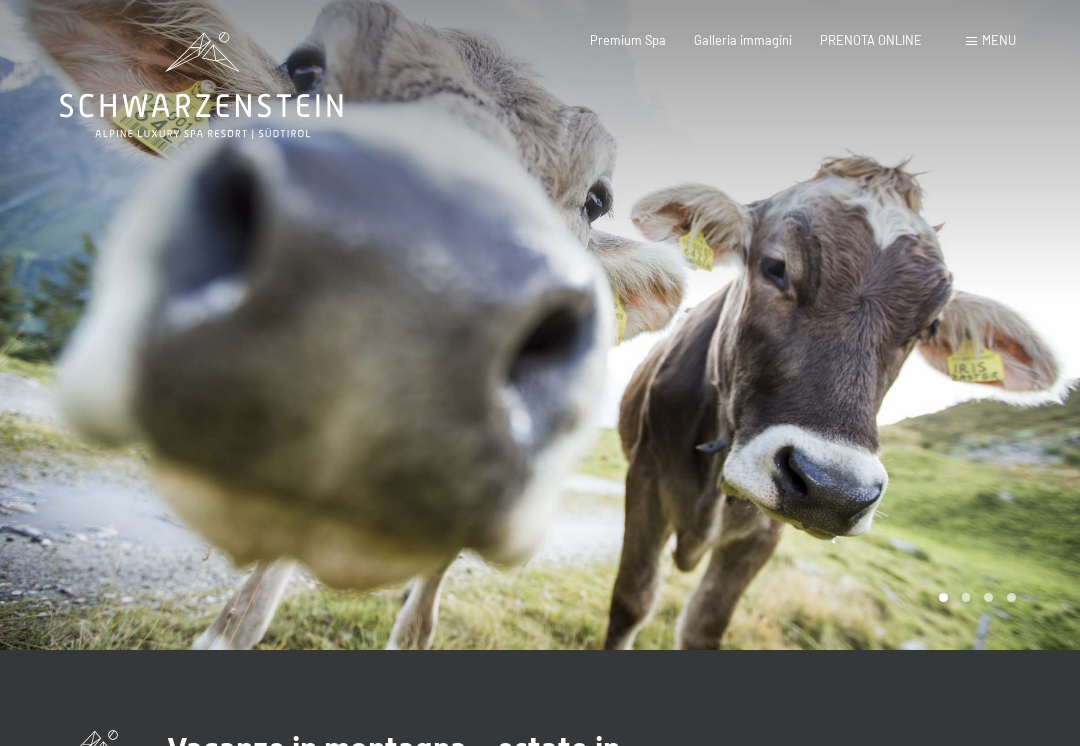 scroll, scrollTop: 0, scrollLeft: 0, axis: both 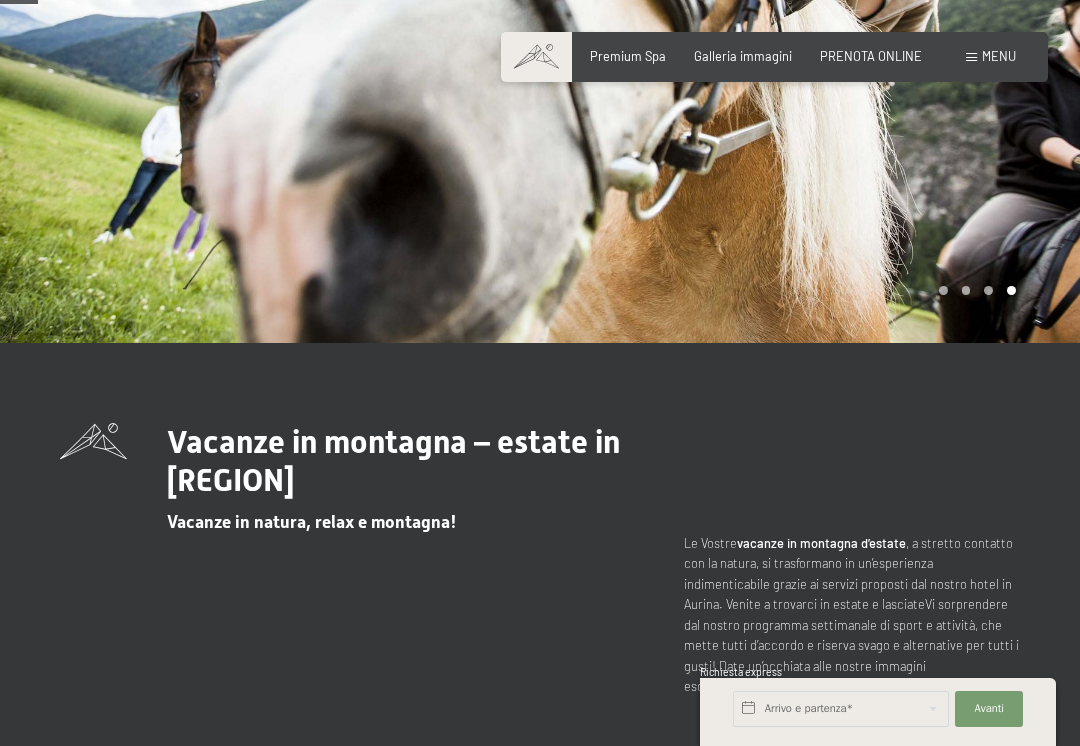 click on "Menu" at bounding box center (999, 56) 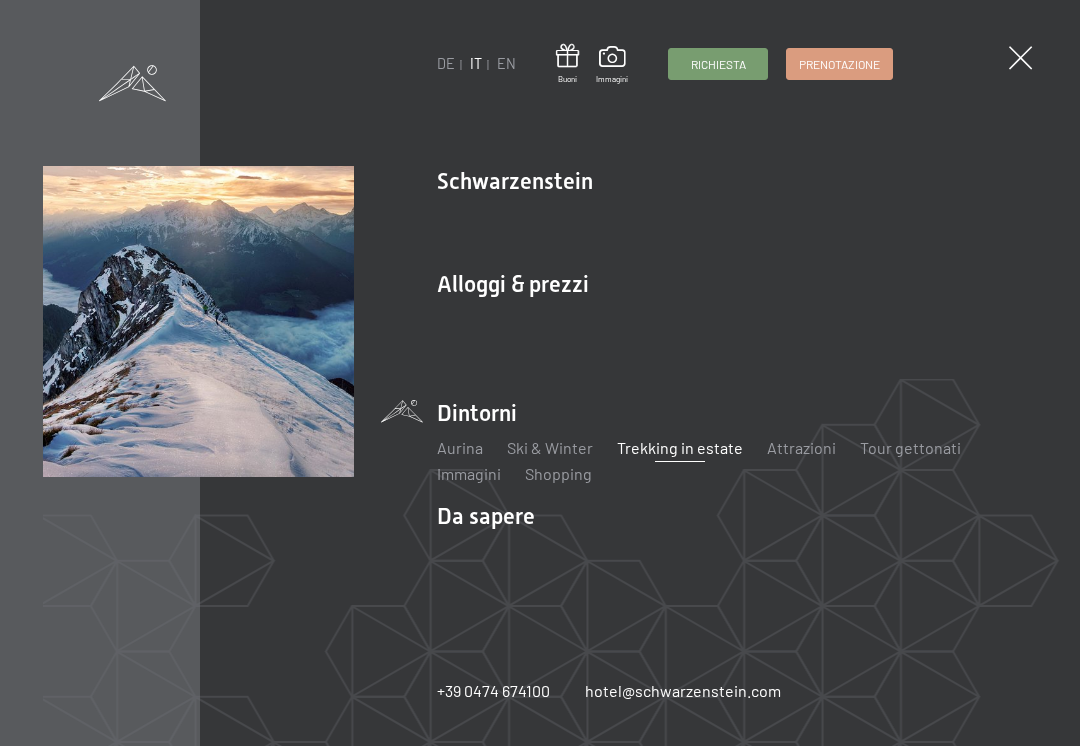 click on "Attrazioni" at bounding box center [801, 447] 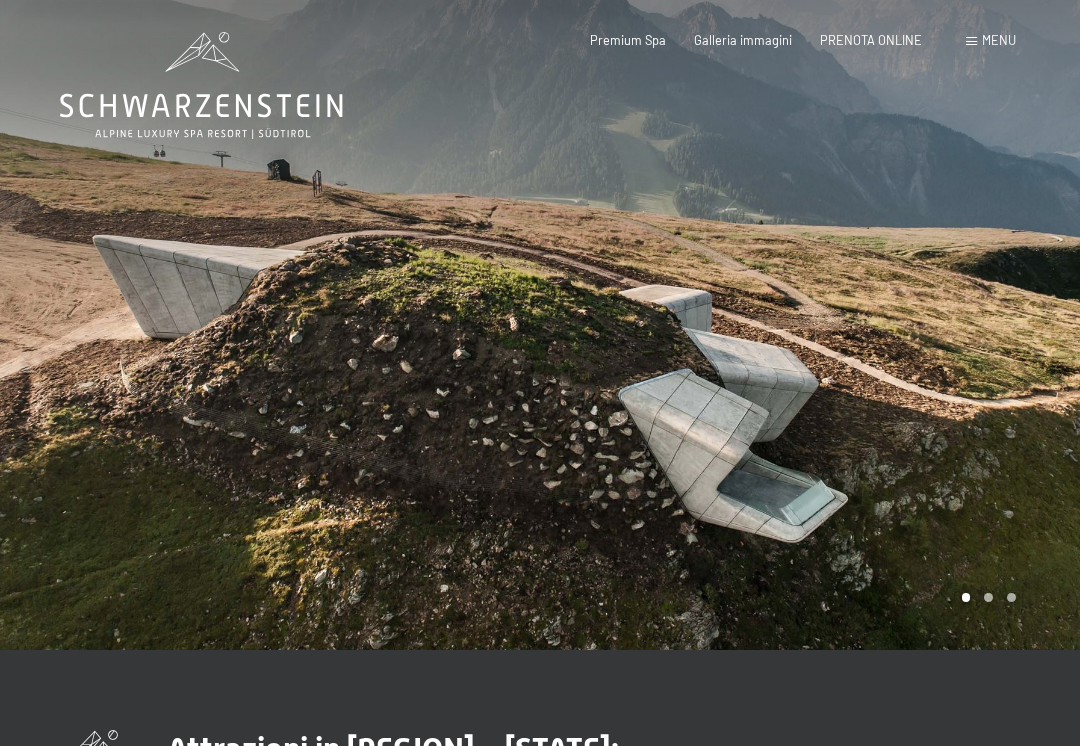 scroll, scrollTop: 0, scrollLeft: 0, axis: both 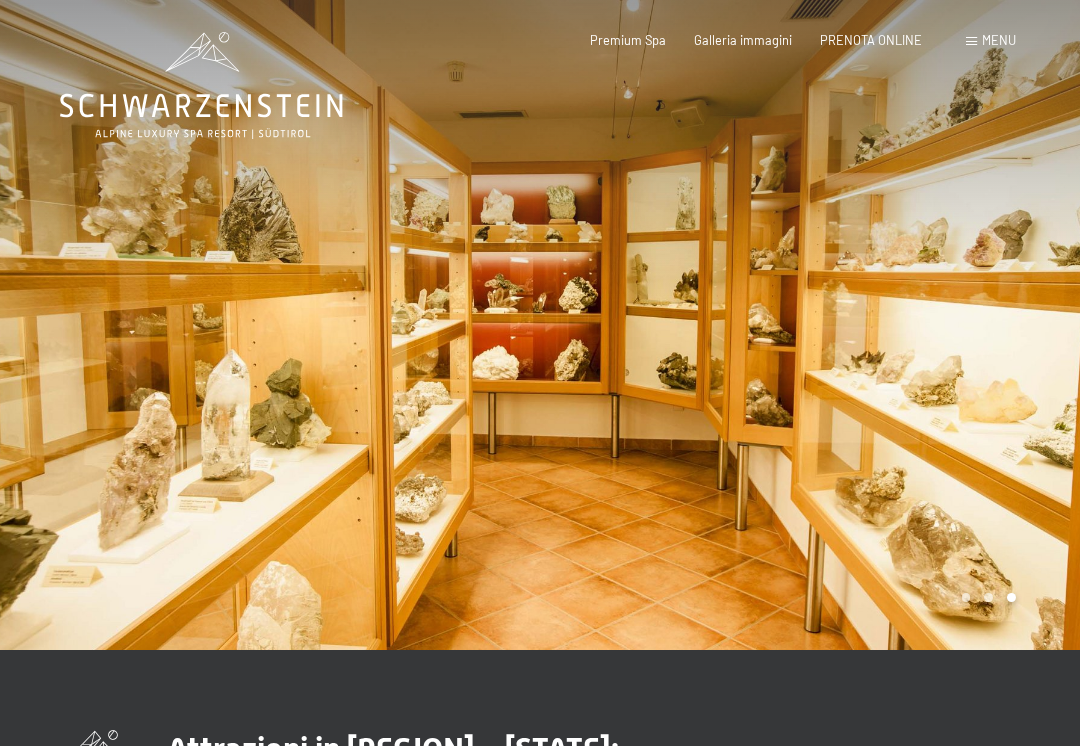 click on "Premium Spa" at bounding box center [628, 40] 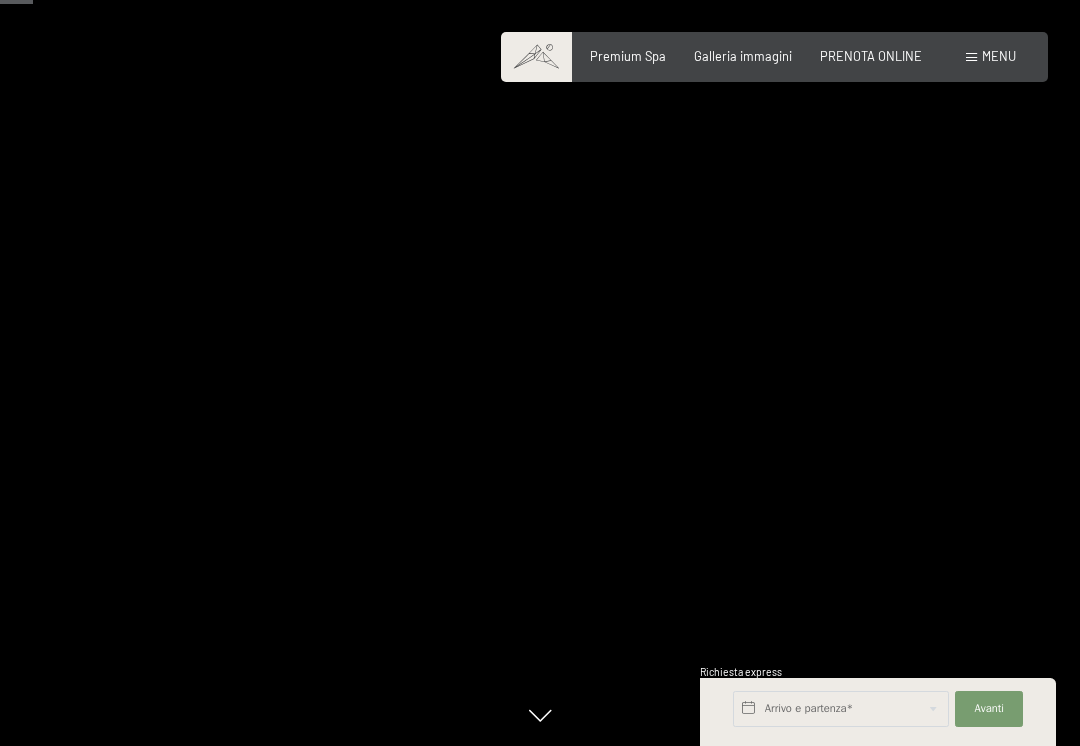 scroll, scrollTop: 412, scrollLeft: 0, axis: vertical 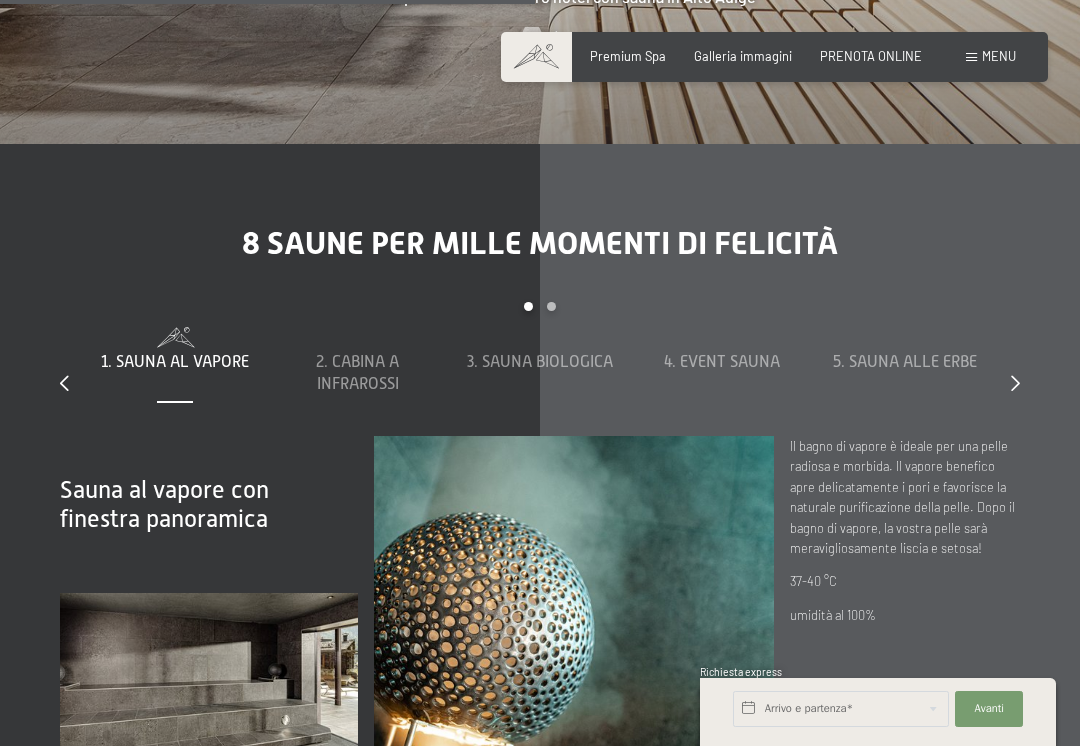 click on "2. Cabina a infrarossi" at bounding box center (357, 373) 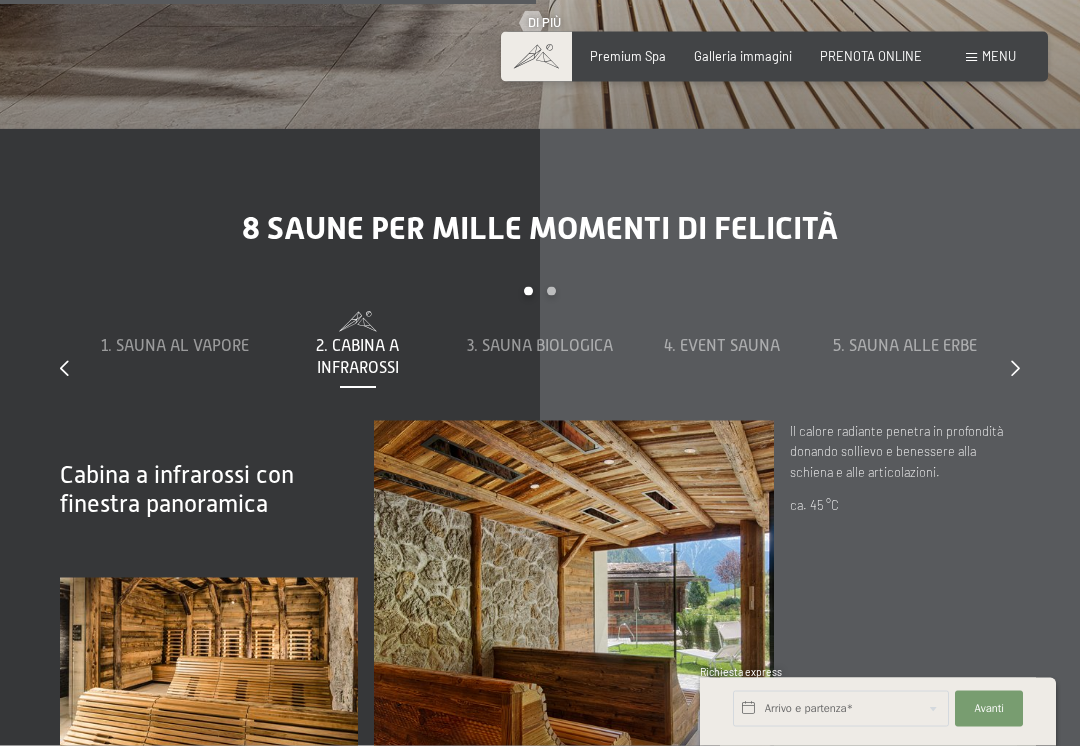 scroll, scrollTop: 4695, scrollLeft: 0, axis: vertical 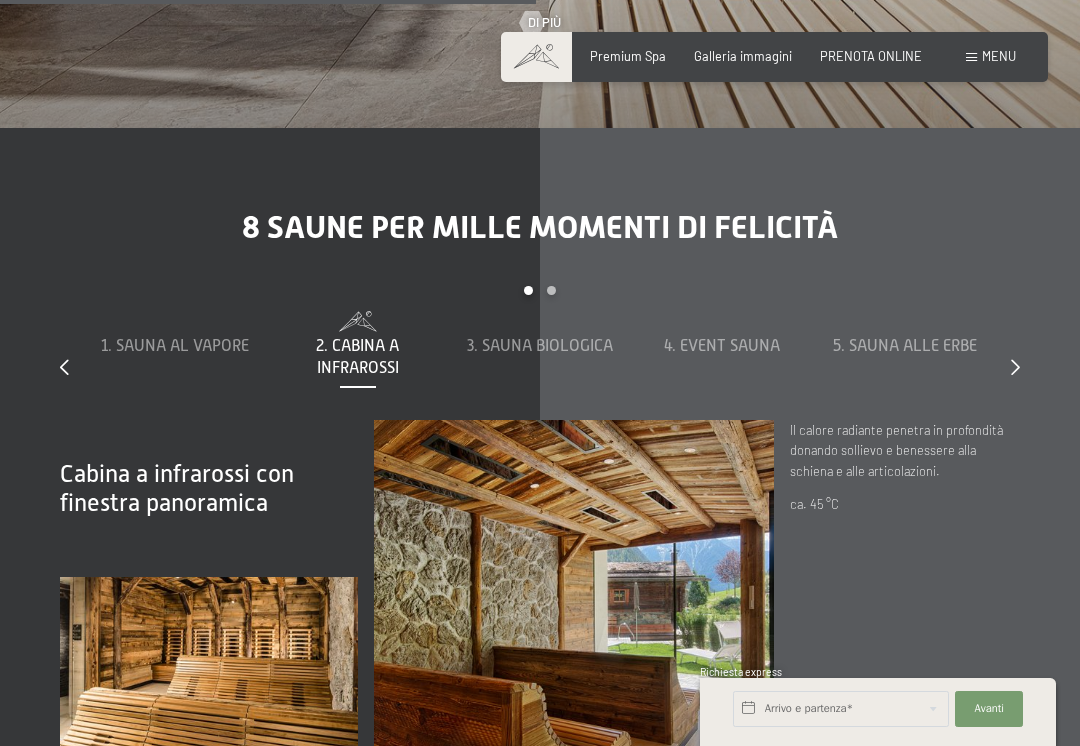 click on "3. Sauna biologica" at bounding box center [540, 346] 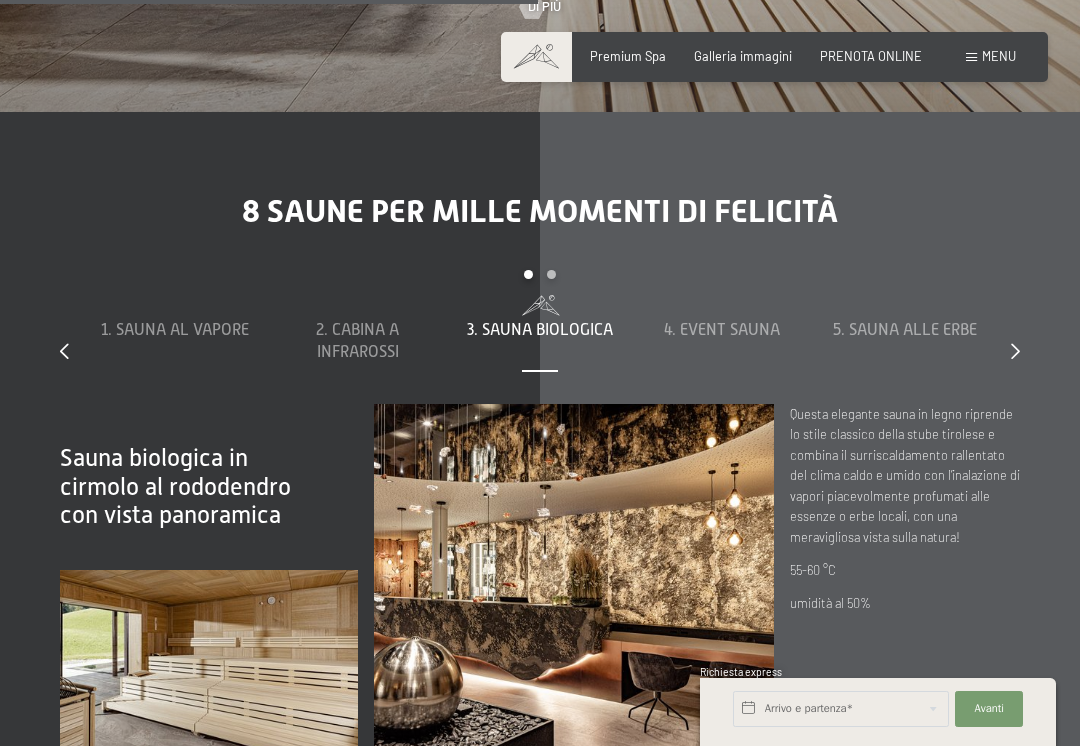 scroll, scrollTop: 4716, scrollLeft: 0, axis: vertical 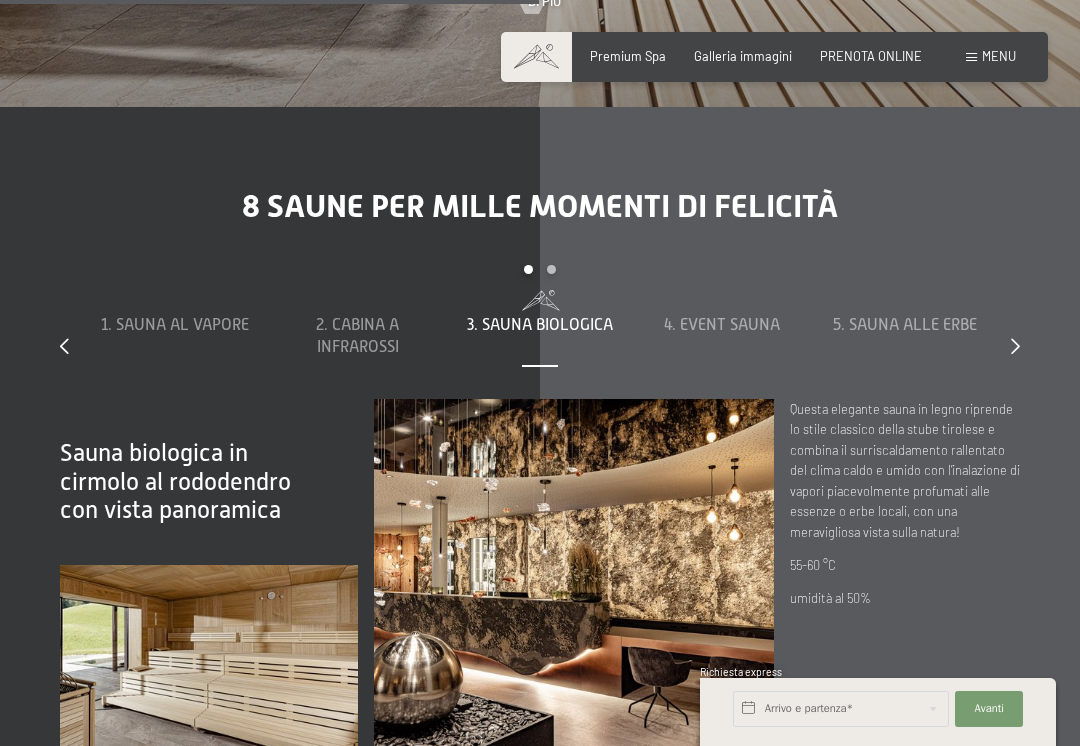click on "4. Event Sauna" at bounding box center (722, 325) 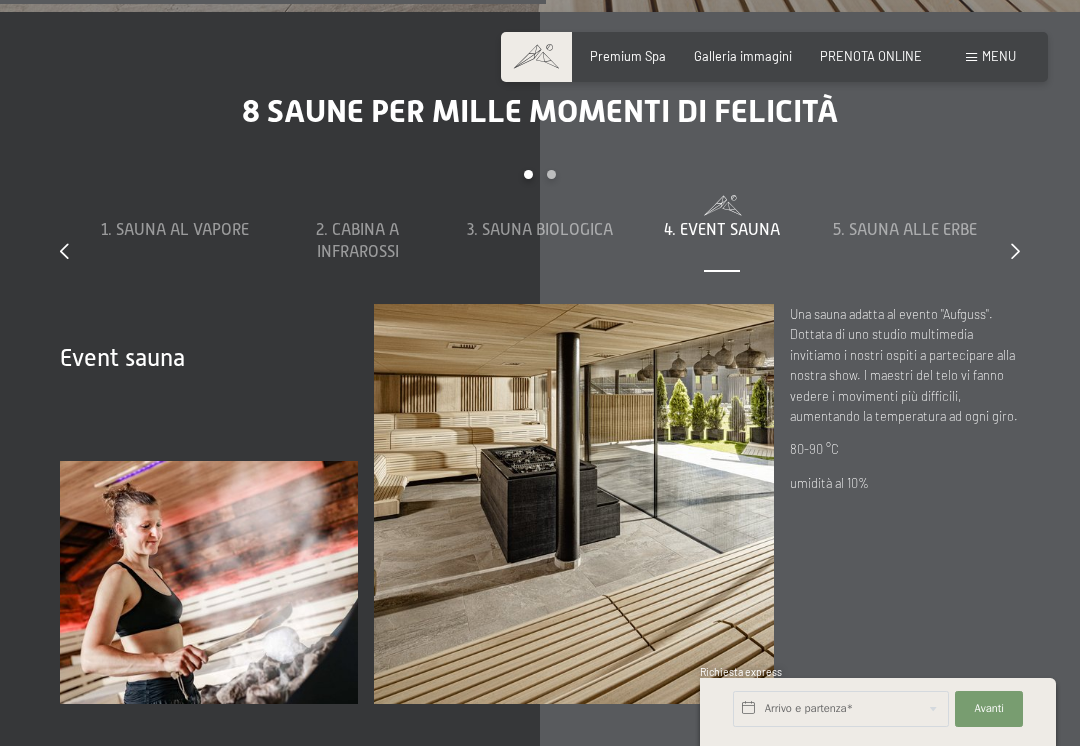 scroll, scrollTop: 4816, scrollLeft: 0, axis: vertical 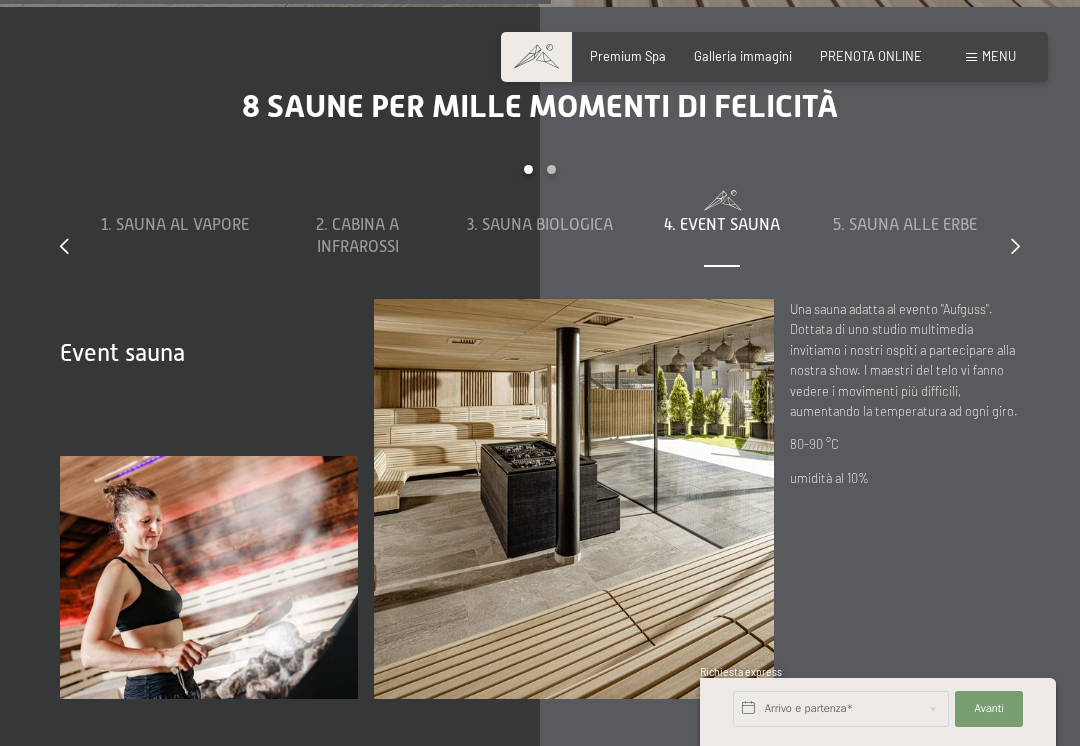 click on "5. Sauna alle erbe" at bounding box center [905, 225] 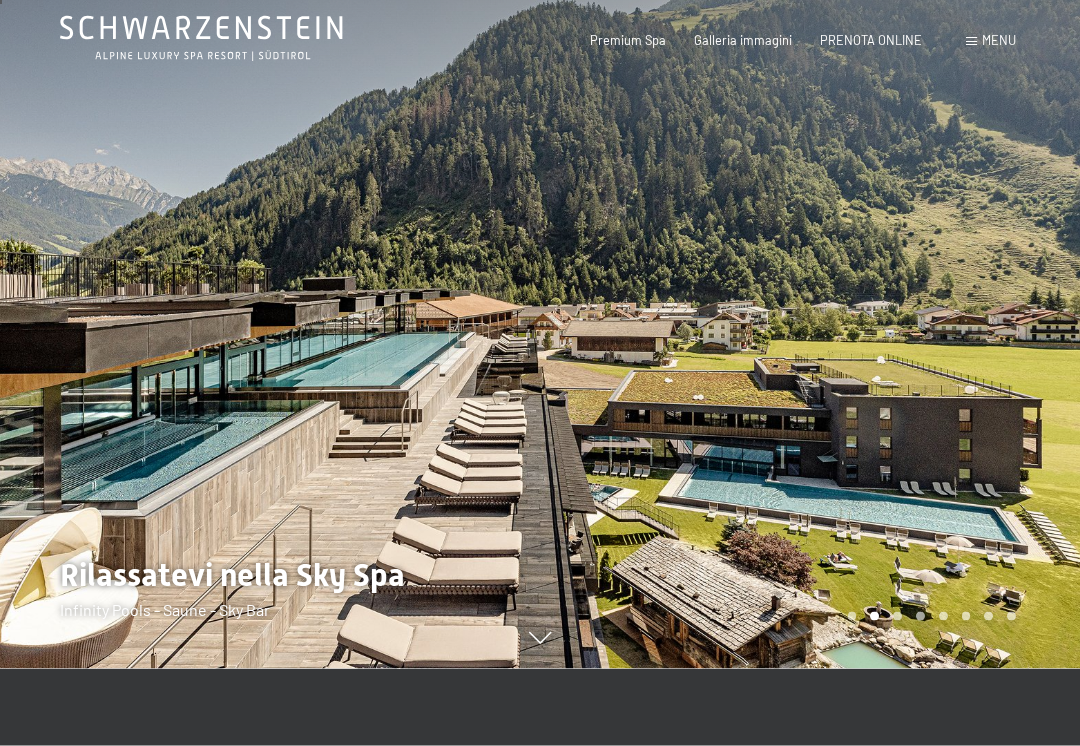 scroll, scrollTop: 0, scrollLeft: 0, axis: both 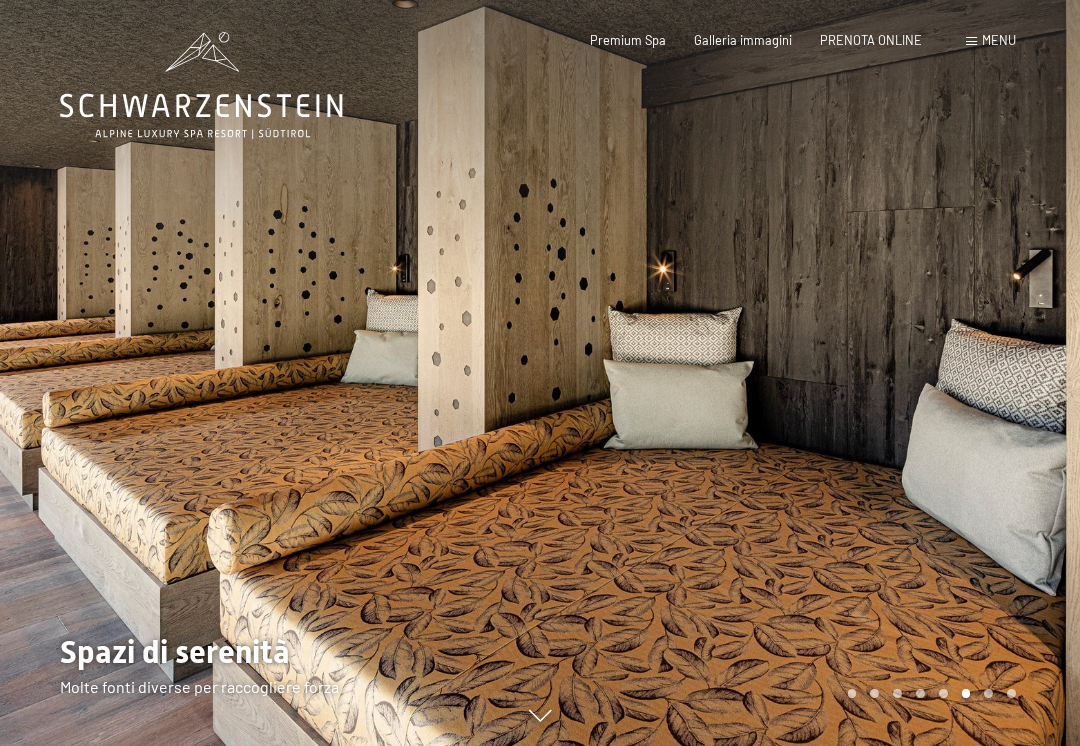 click on "Menu" at bounding box center (999, 40) 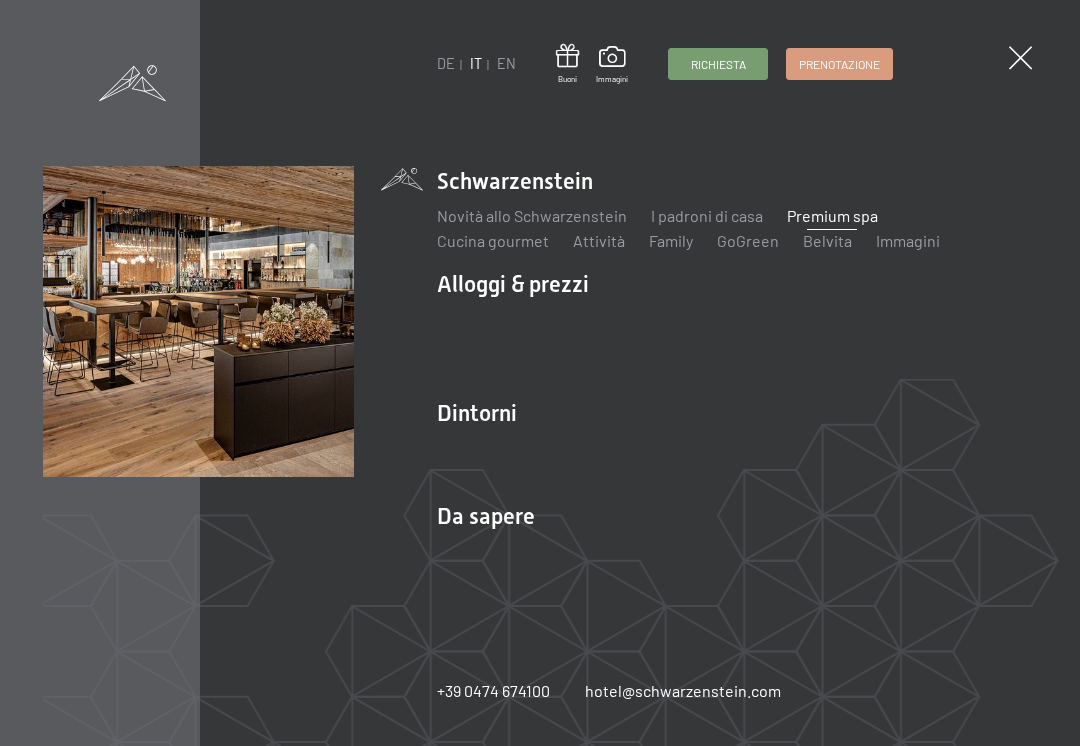 scroll, scrollTop: 1348, scrollLeft: 0, axis: vertical 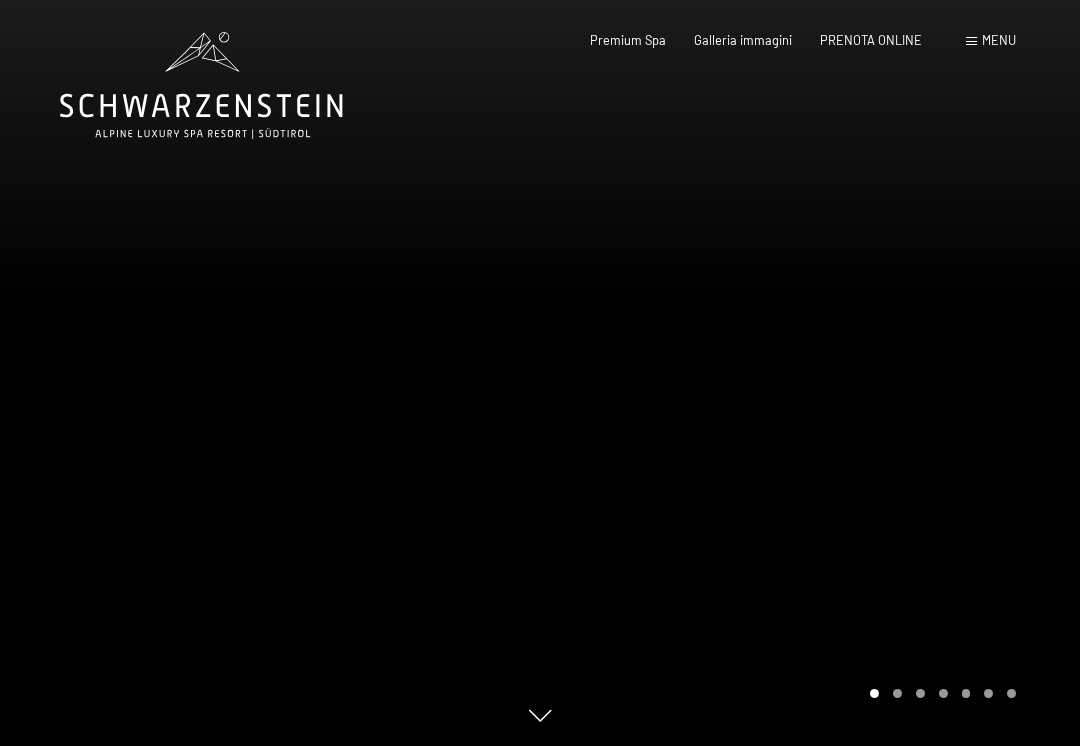 click on "Menu" at bounding box center [999, 40] 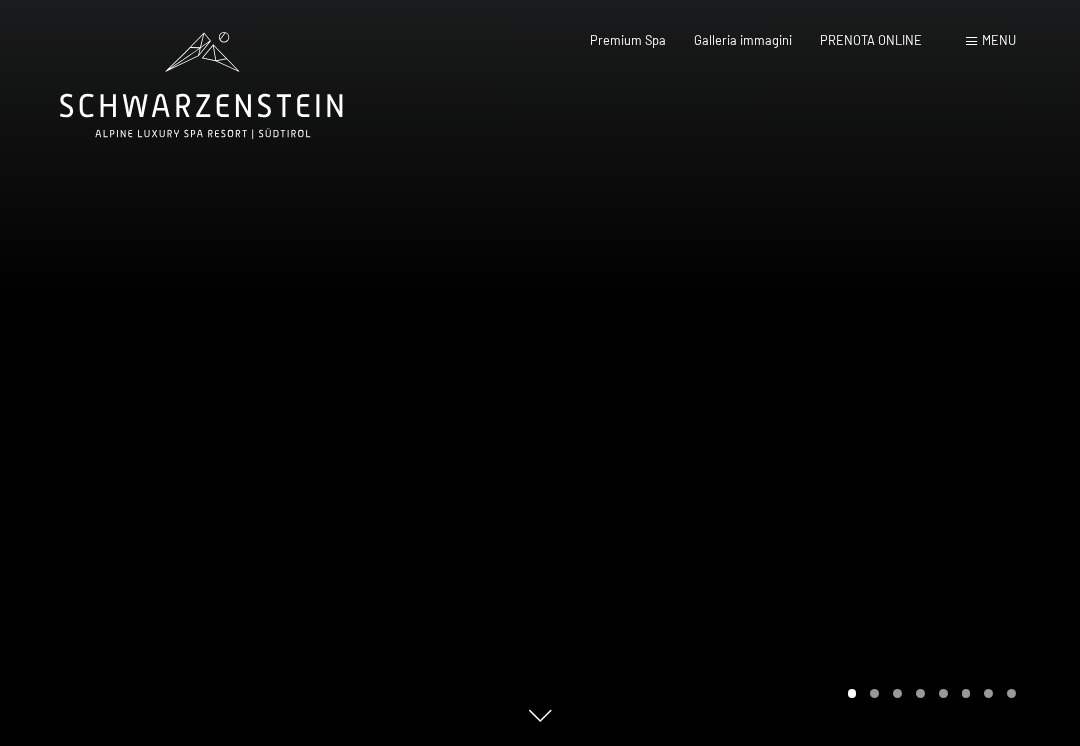 scroll, scrollTop: 0, scrollLeft: 0, axis: both 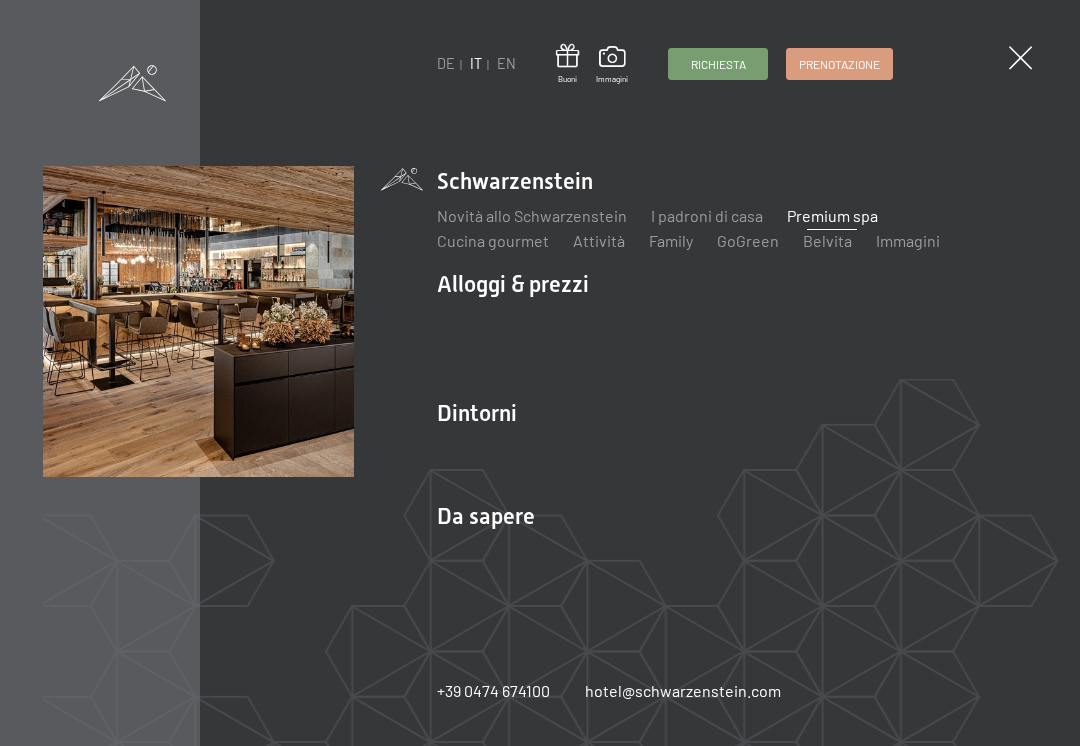 click on "DE         IT         EN                Buoni             Immagini               Richiesta           Prenotazione                    DE         IT         EN                       Schwarzenstein           Novità allo Schwarzenstein         I padroni di casa         Premium spa         Cucina gourmet         Attività         Programma settimanale         Immagini             Family         GoGreen         Belvita         Immagini                     Alloggi & prezzi           Servizi inclusi         Camere & prezzi         Lista             Offerte         Lista             Prezzi per famiglie         Prezzi trattmenti         Premi ospiti fedeli         Richiesta         Prenotazione         Condizioni generali         Buoni         Idee regalo         App. Luxegg                     Dintorni           Aurina         Ski & Winter         Sci         Scuola di sci             Trekking in estate         Escursioni         Bici" at bounding box center (540, 373) 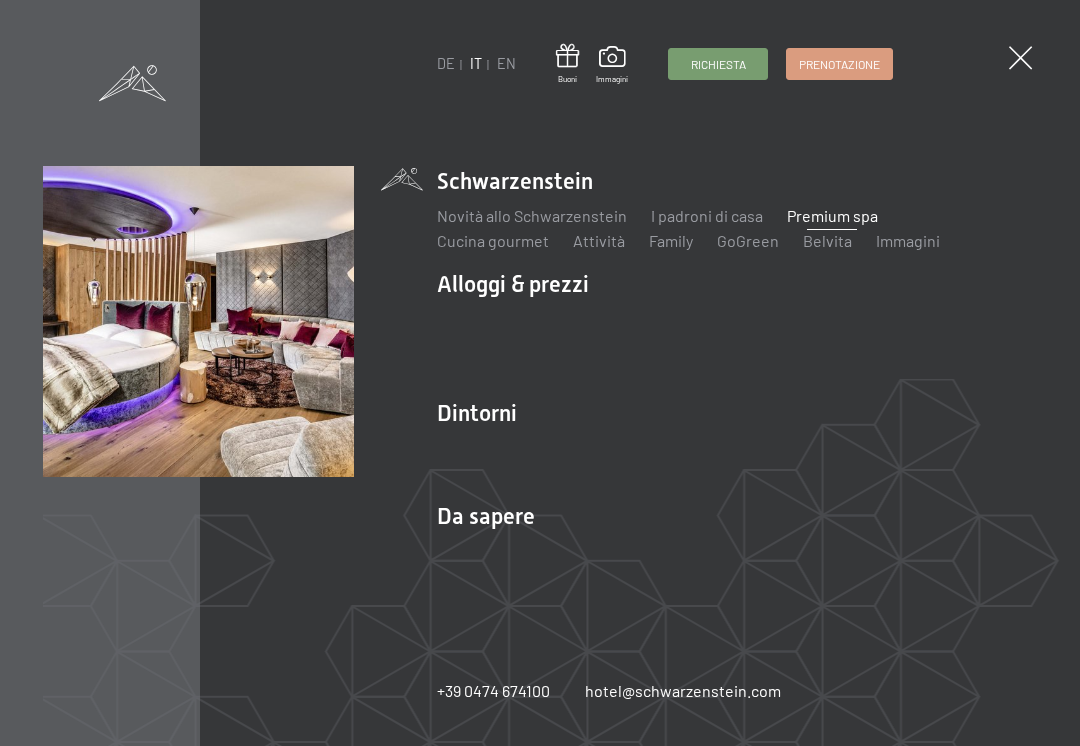 click at bounding box center (1020, 57) 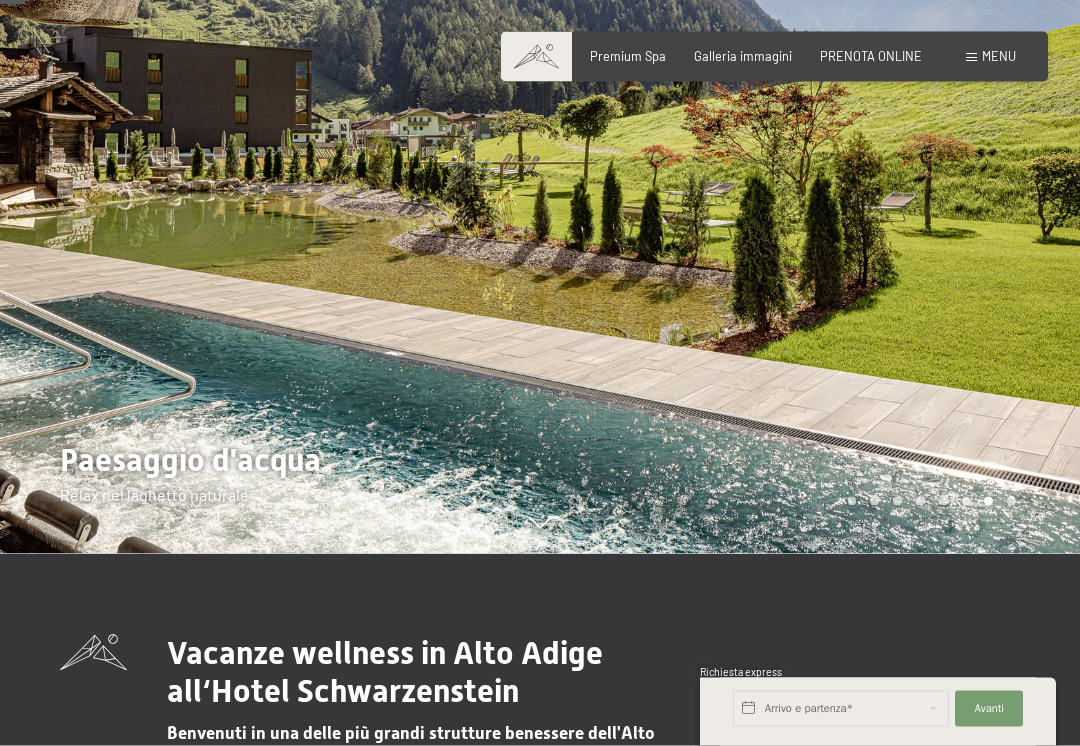 scroll, scrollTop: 0, scrollLeft: 0, axis: both 